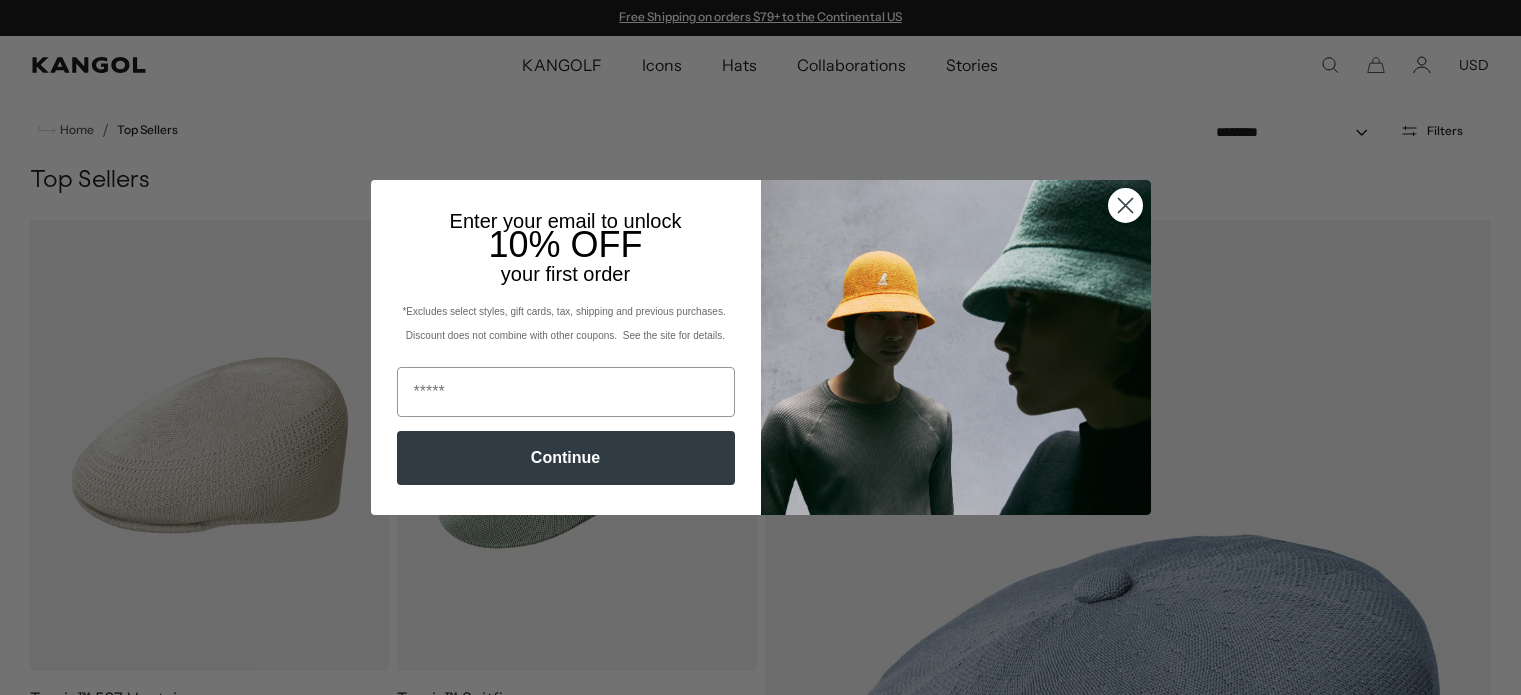 scroll, scrollTop: 0, scrollLeft: 0, axis: both 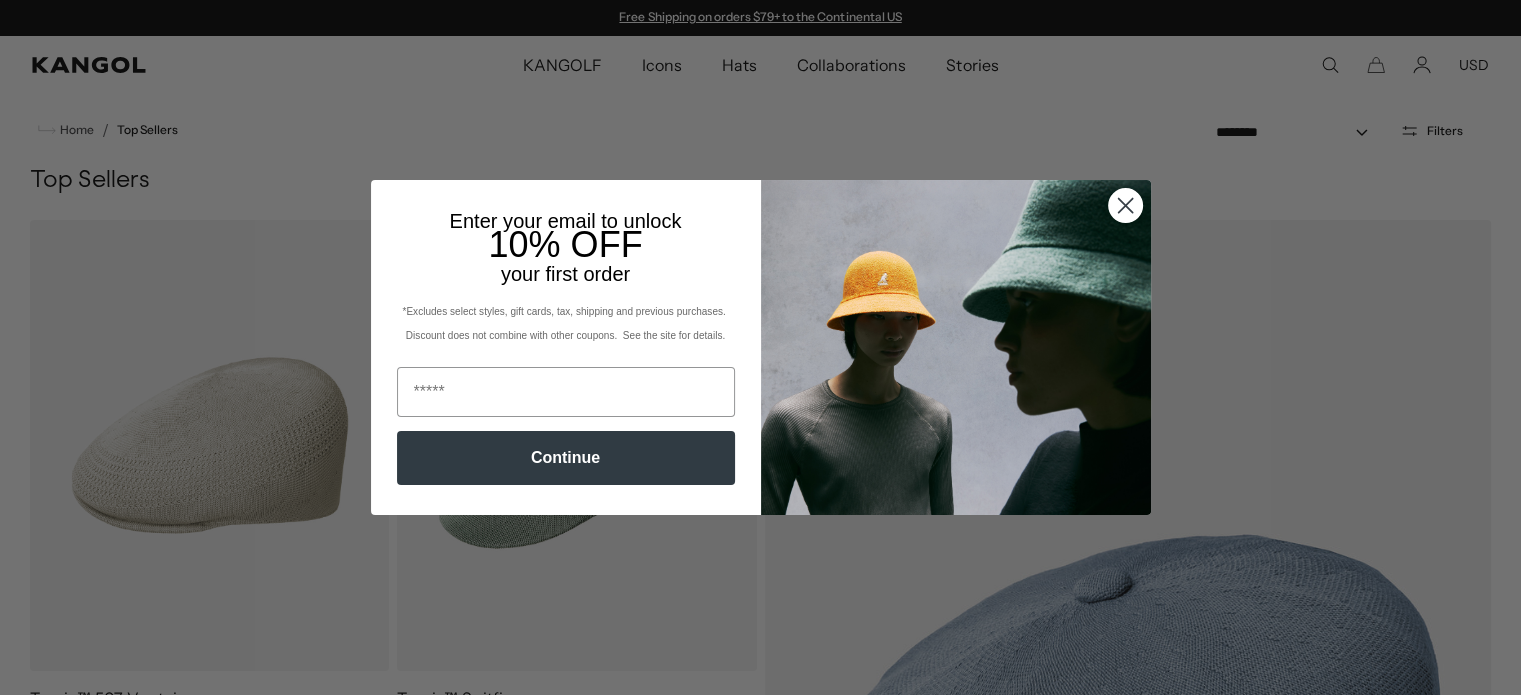 click 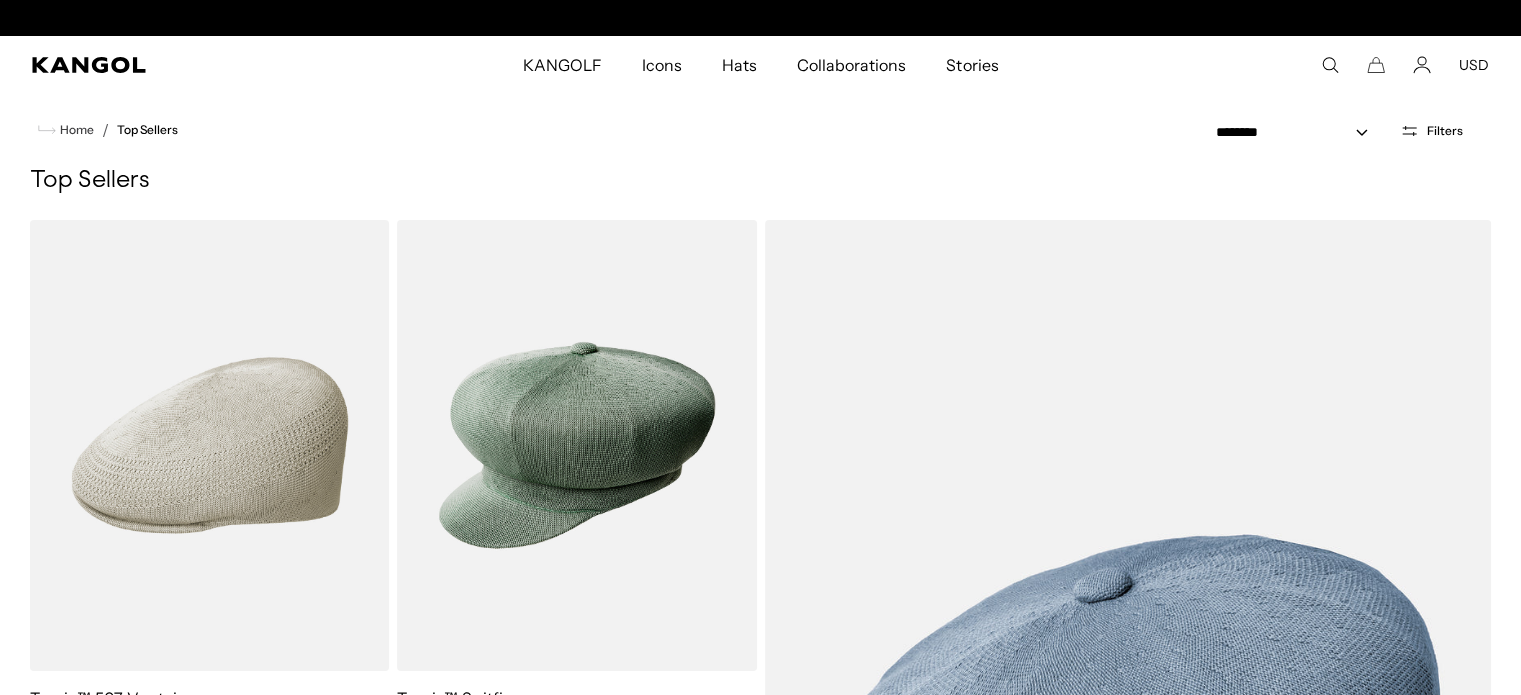 scroll, scrollTop: 0, scrollLeft: 0, axis: both 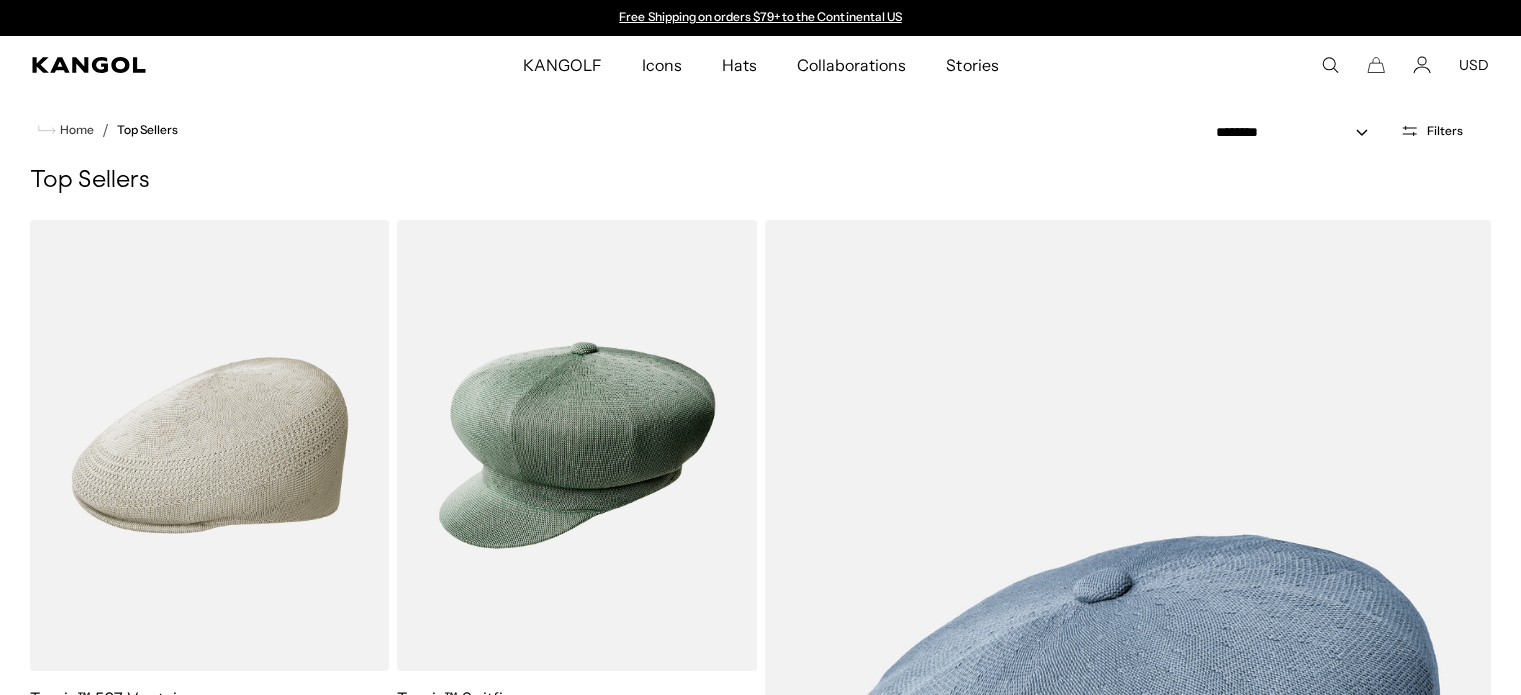 click 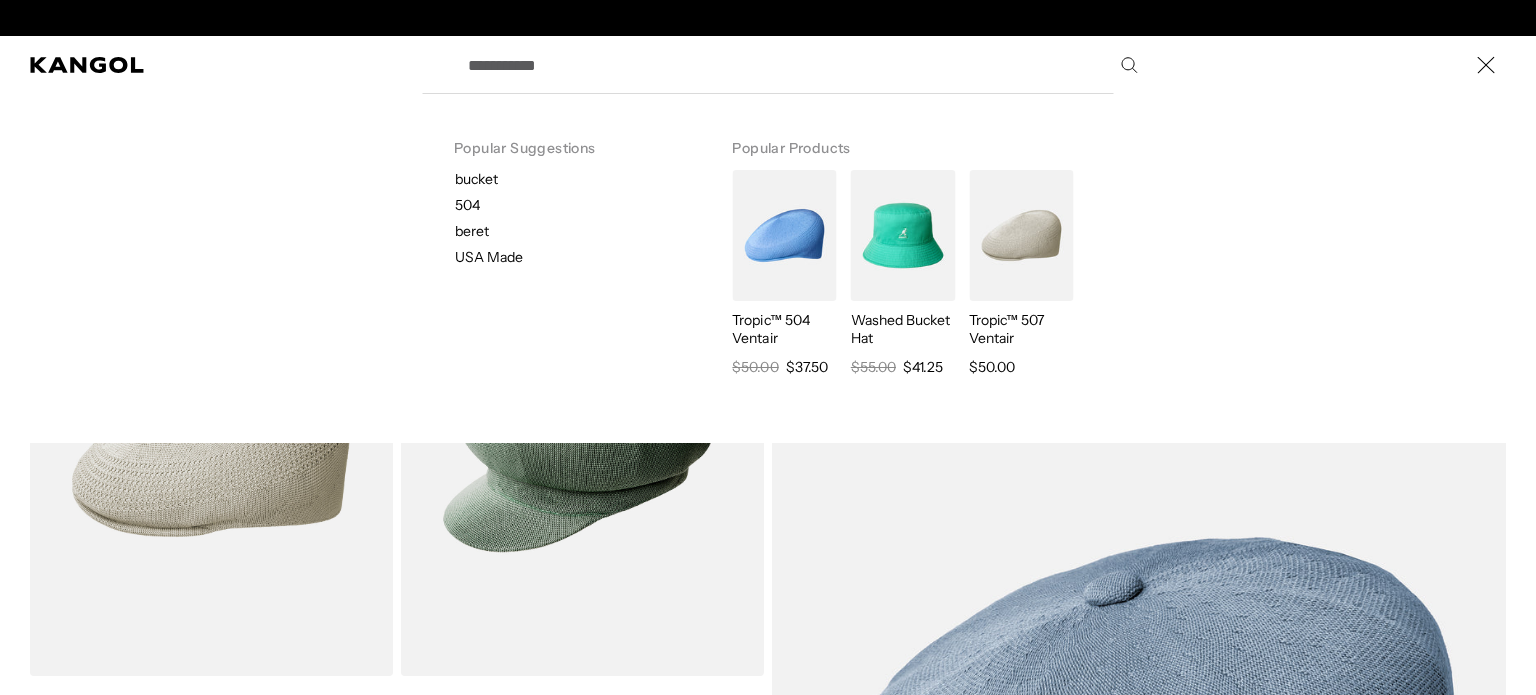 scroll, scrollTop: 0, scrollLeft: 412, axis: horizontal 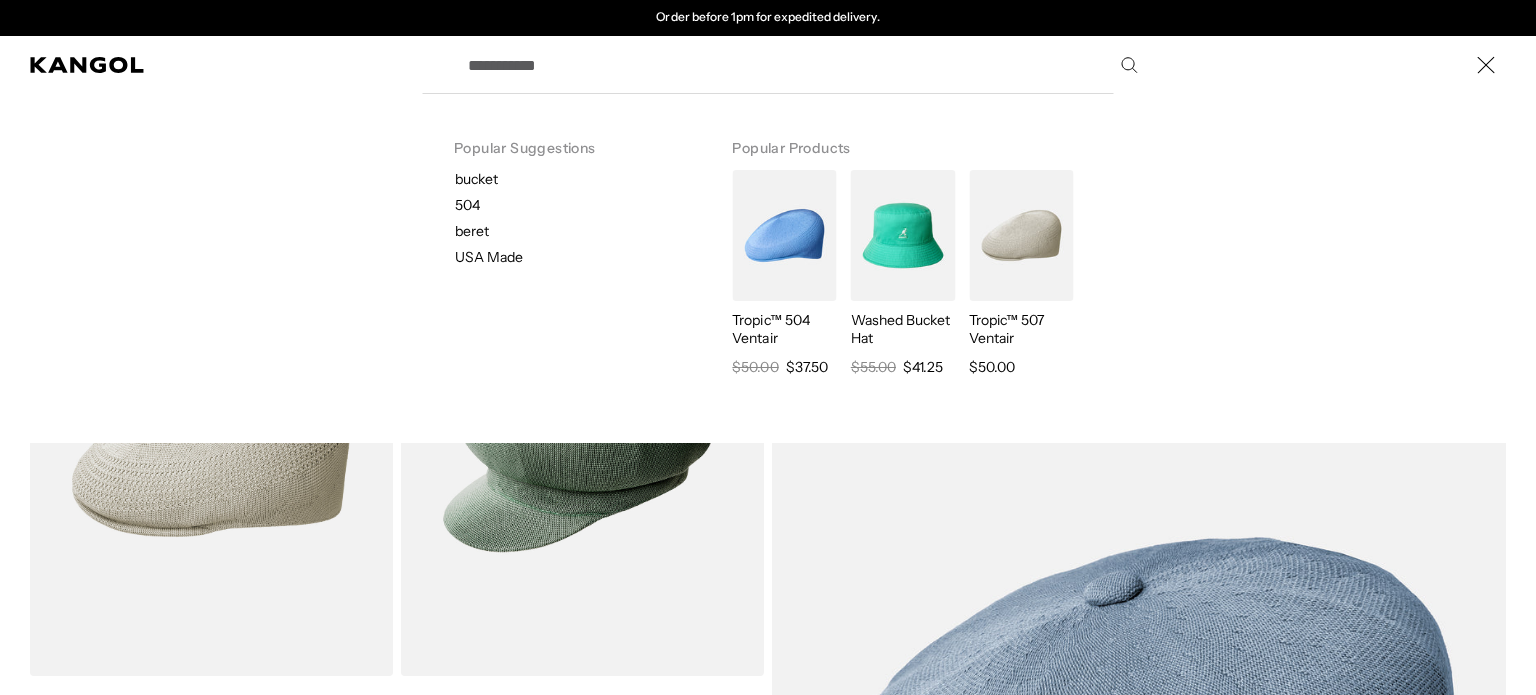 click on "Search here" at bounding box center (801, 65) 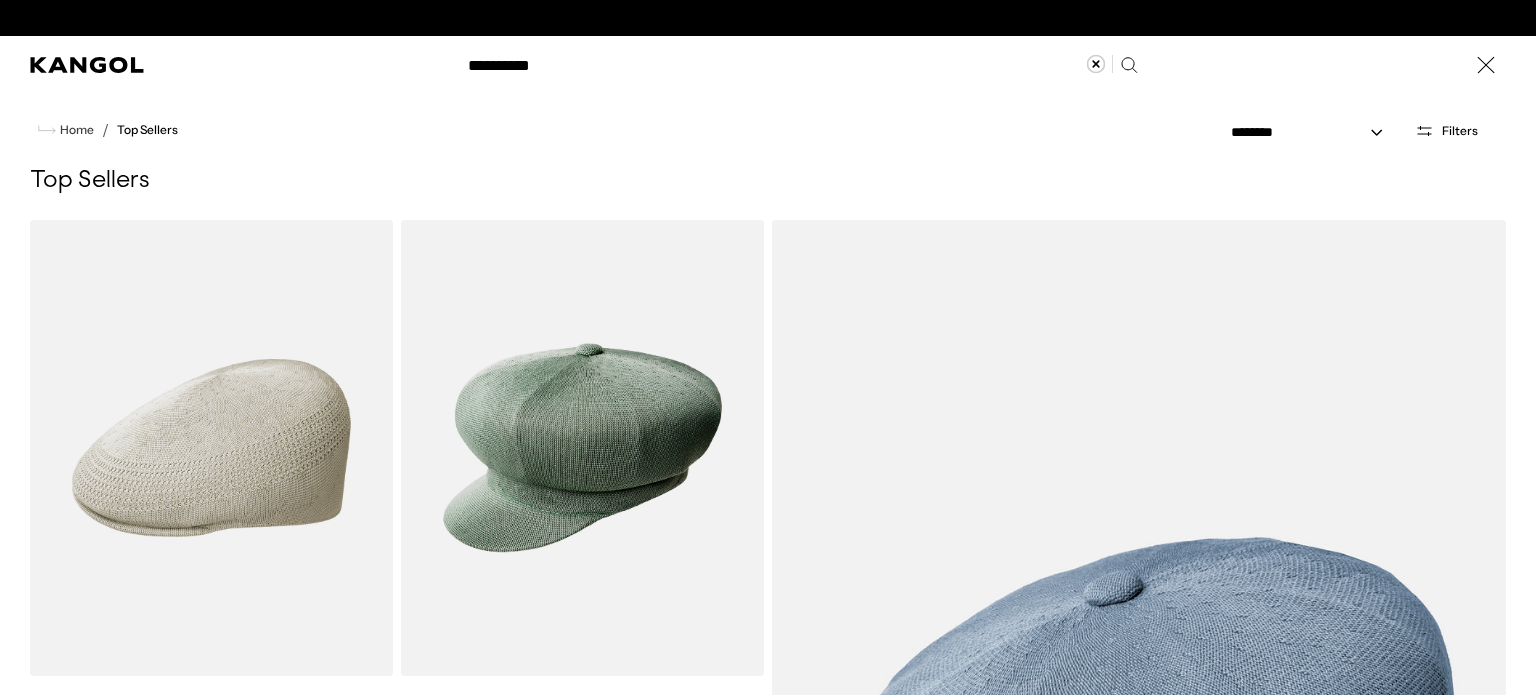 scroll, scrollTop: 0, scrollLeft: 0, axis: both 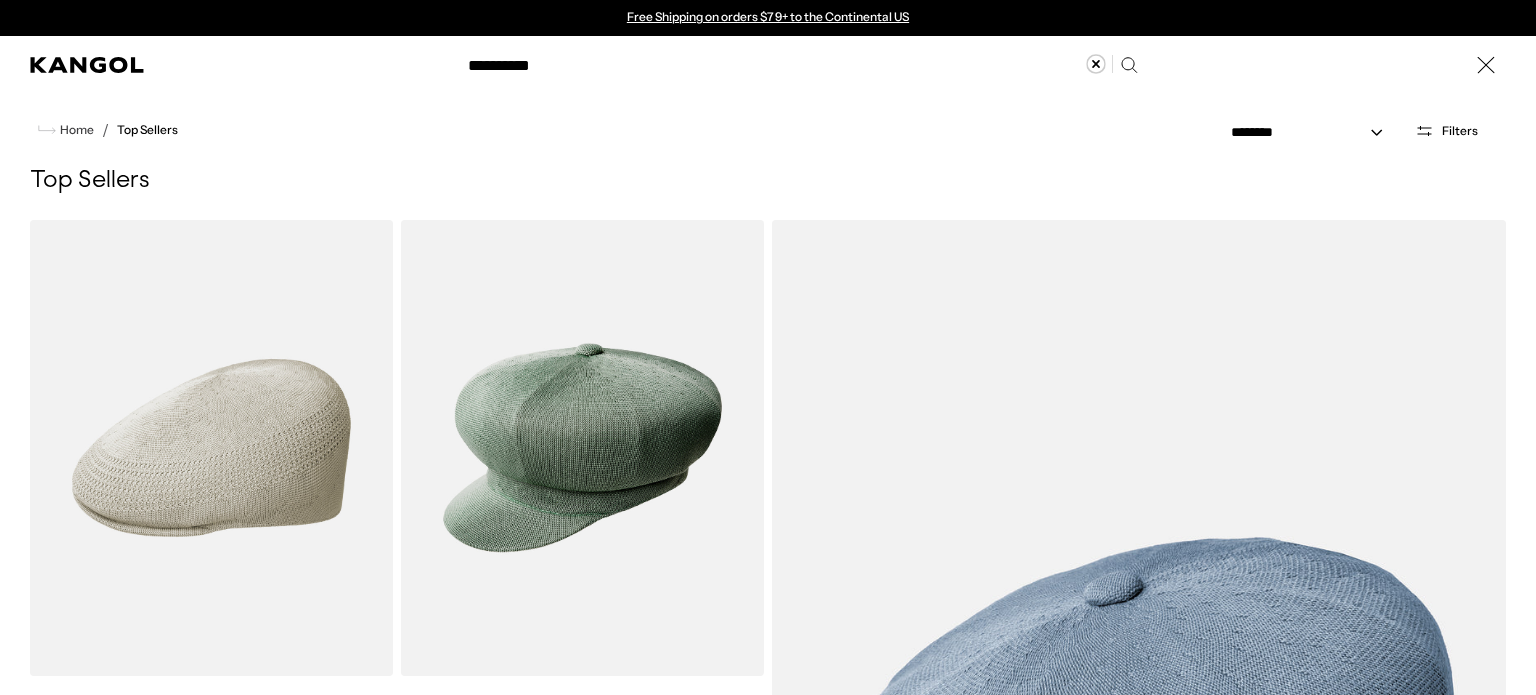 type on "**********" 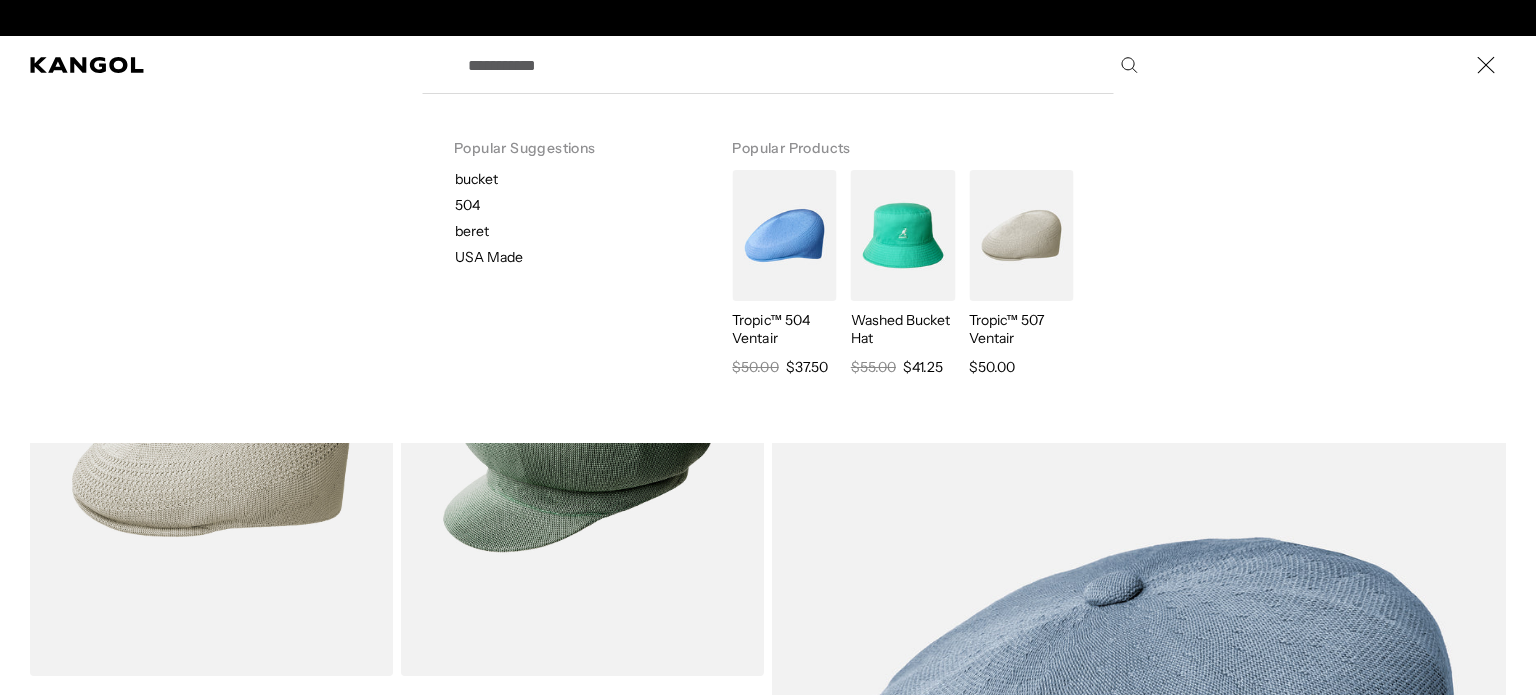 scroll, scrollTop: 0, scrollLeft: 412, axis: horizontal 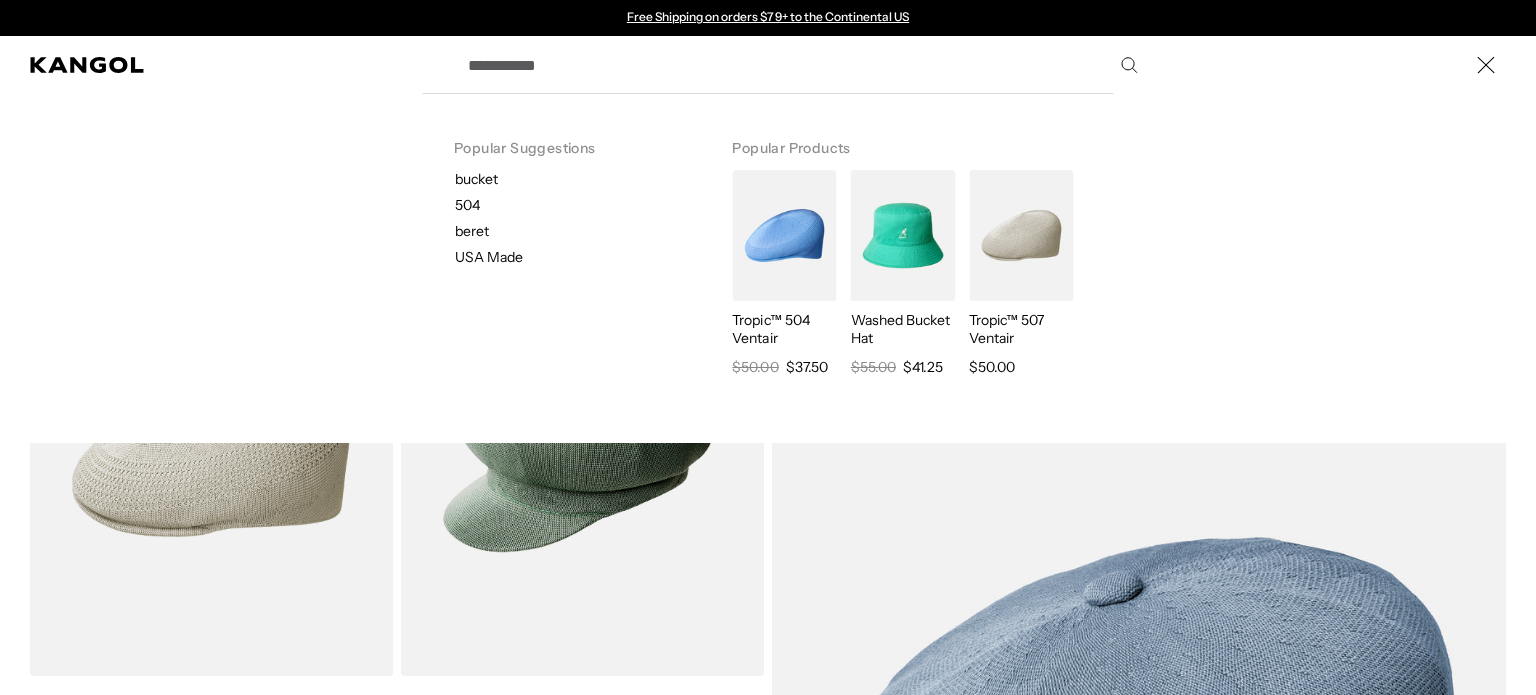 click on "Search here" at bounding box center [801, 65] 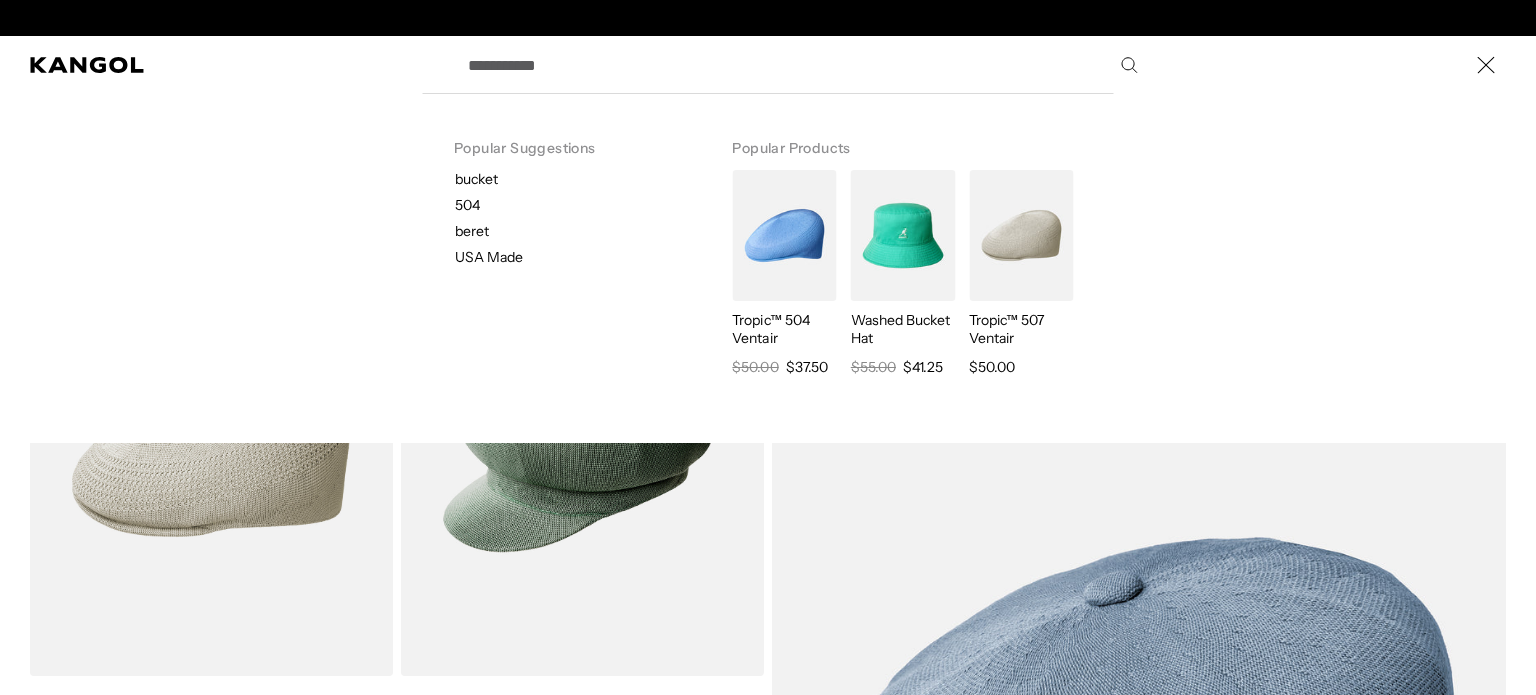 paste on "**********" 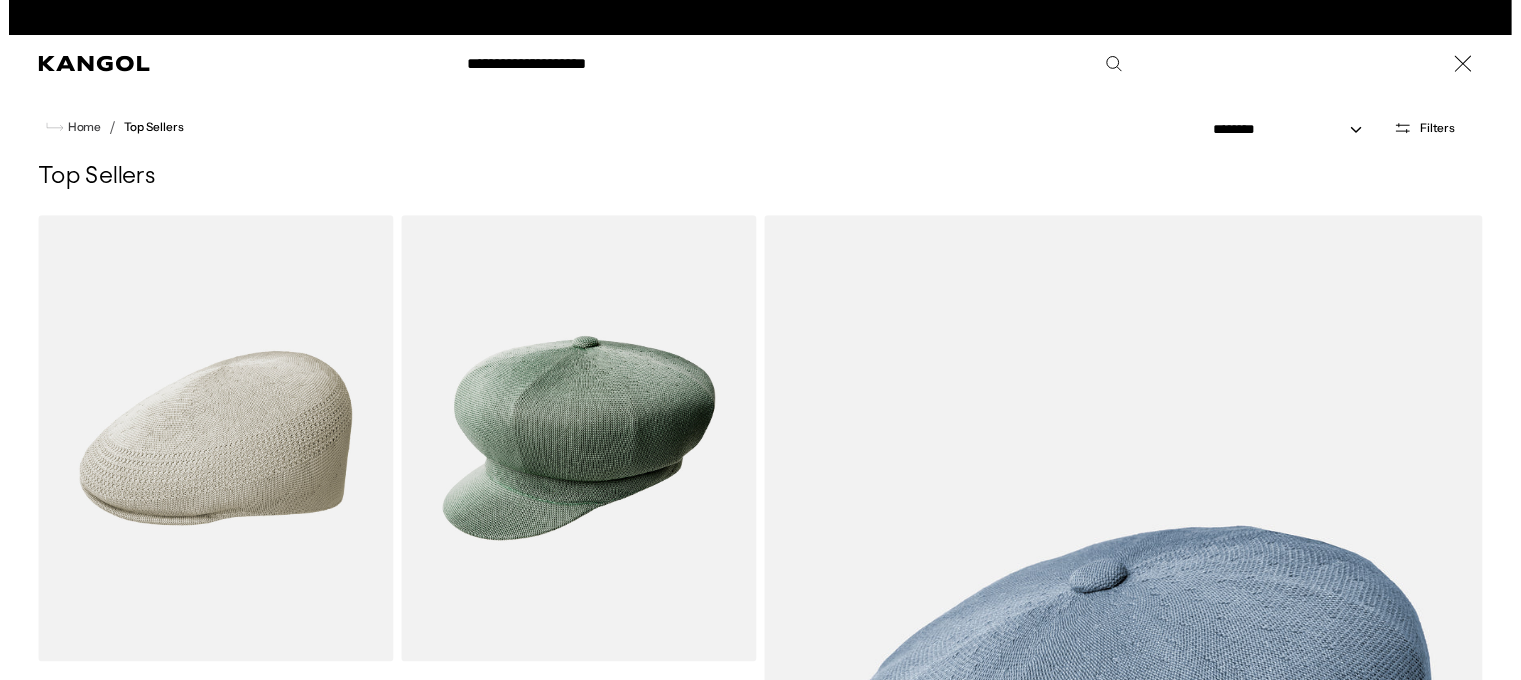 scroll, scrollTop: 0, scrollLeft: 412, axis: horizontal 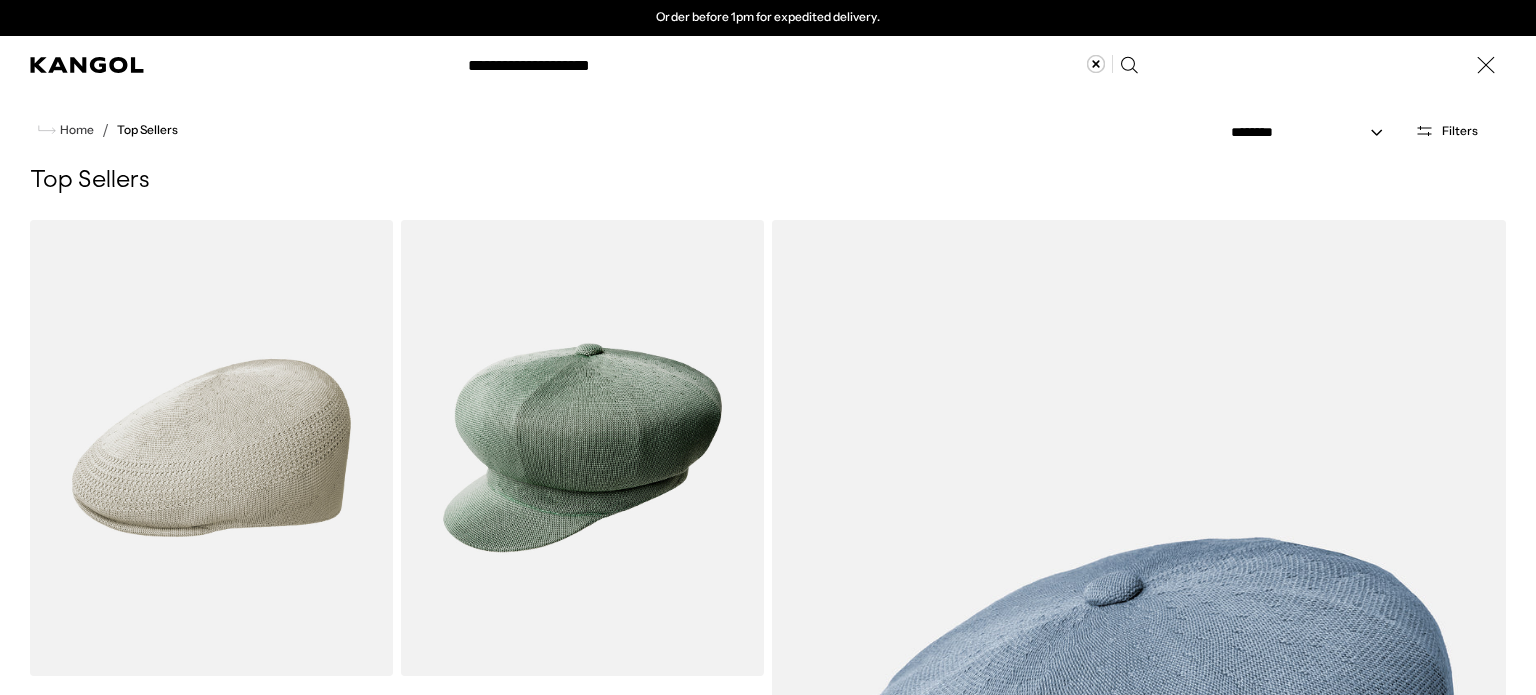 type on "**********" 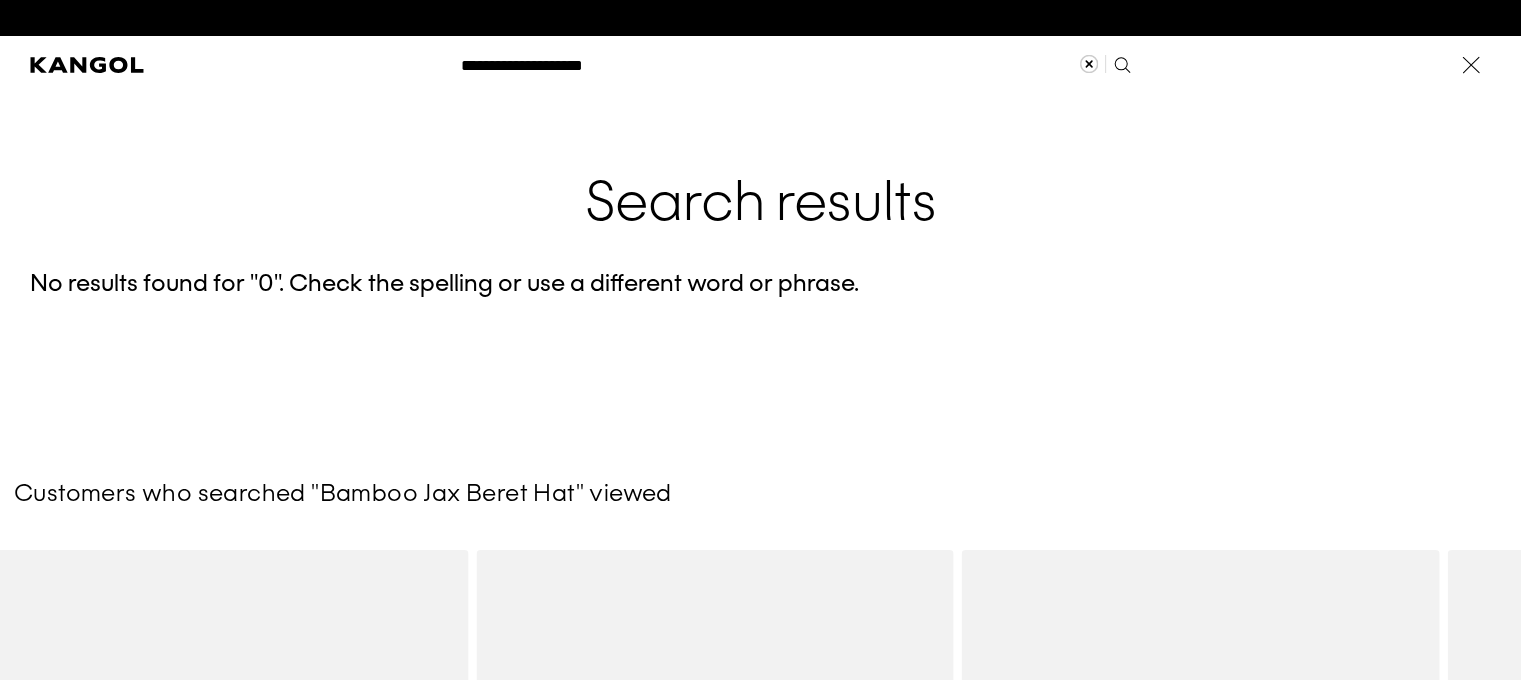 scroll, scrollTop: 0, scrollLeft: 0, axis: both 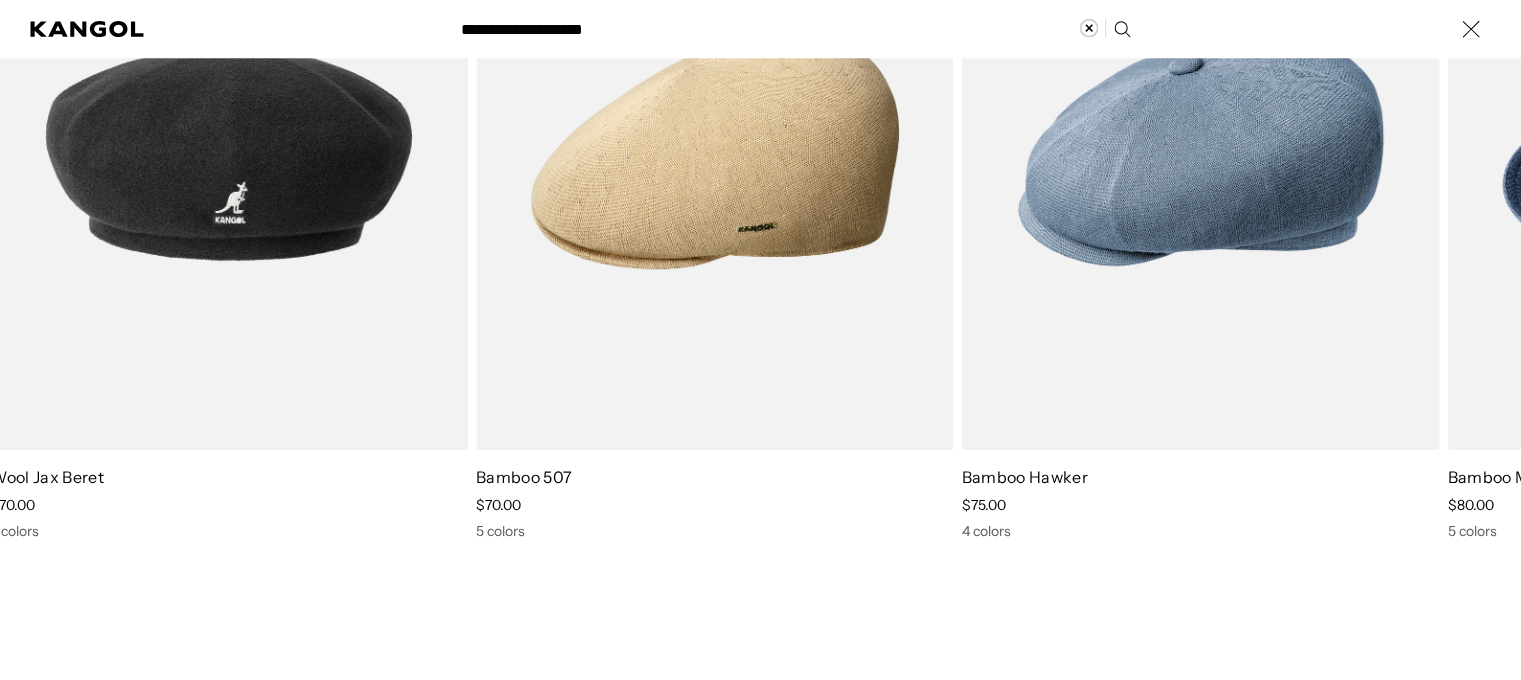 click at bounding box center [0, 29] 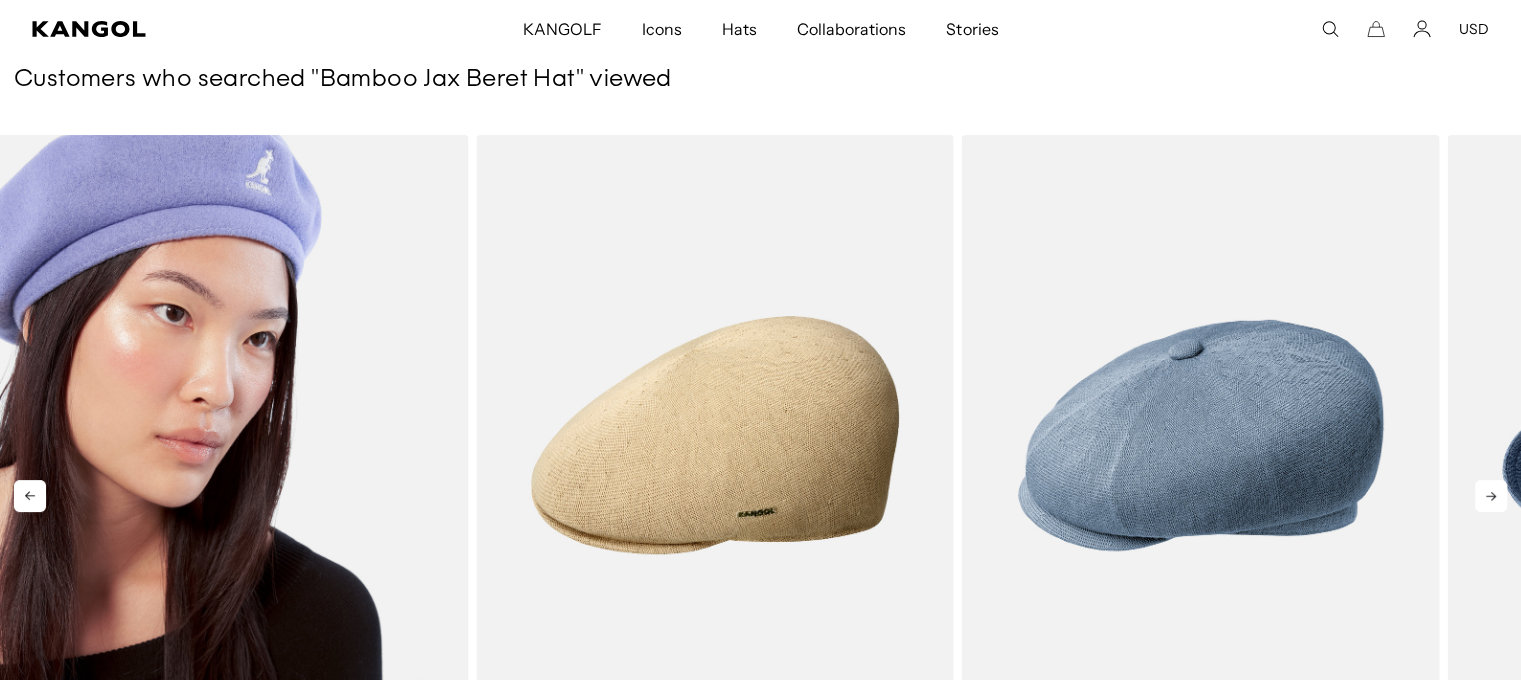scroll, scrollTop: 400, scrollLeft: 0, axis: vertical 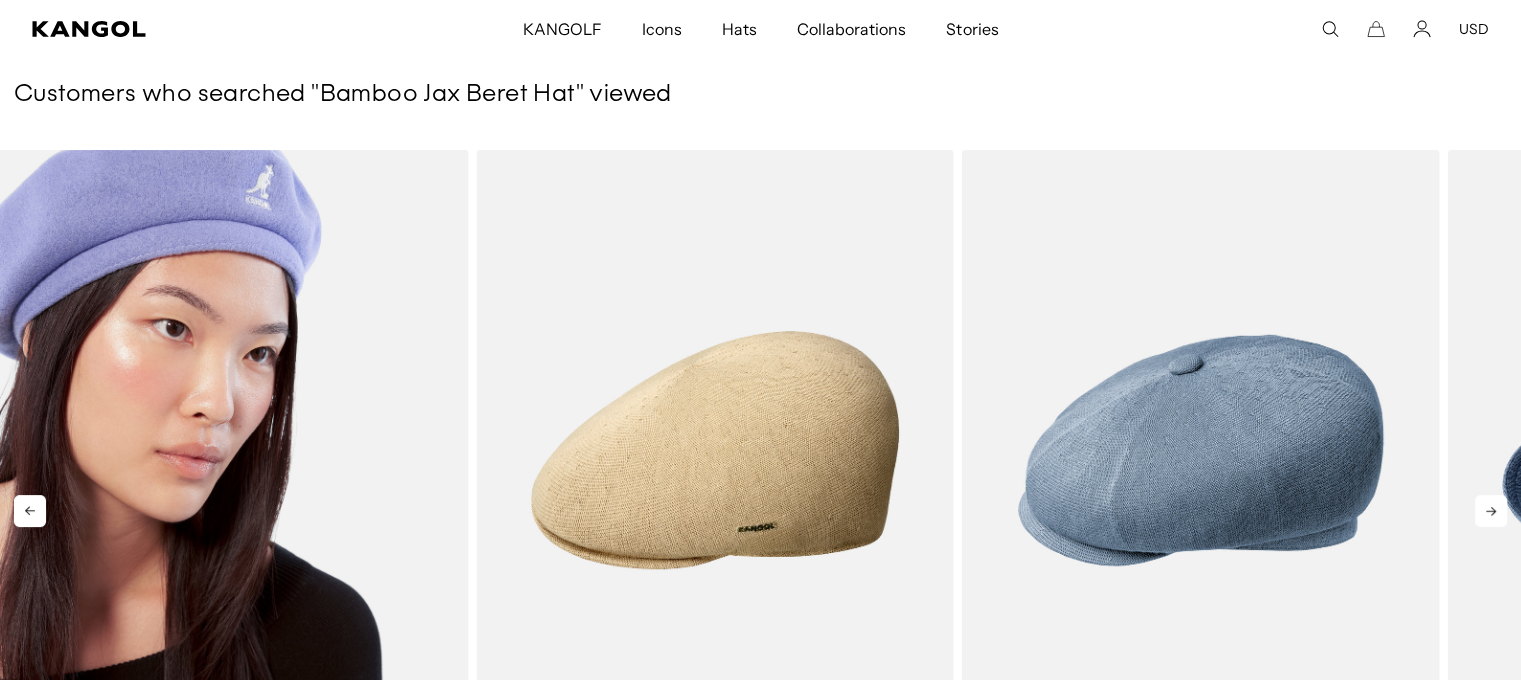 click at bounding box center (229, 450) 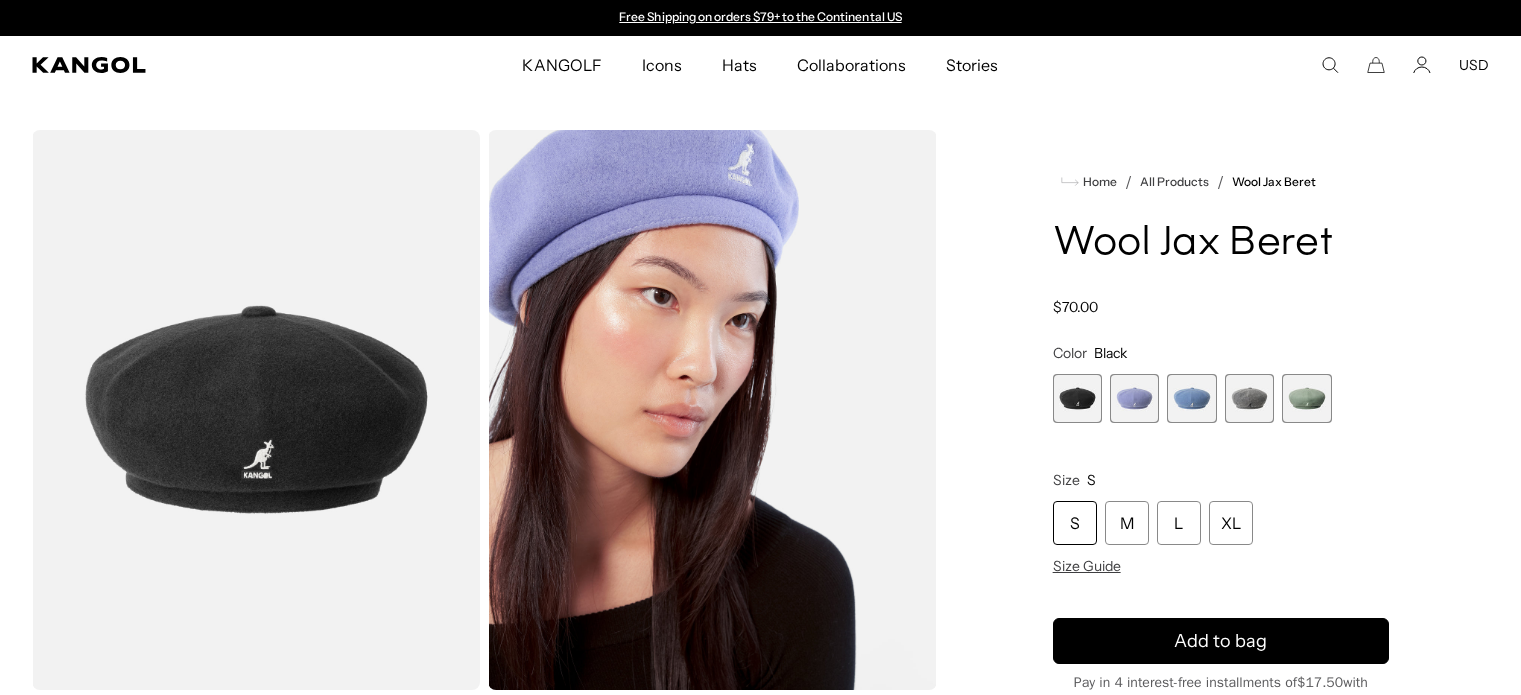 scroll, scrollTop: 0, scrollLeft: 0, axis: both 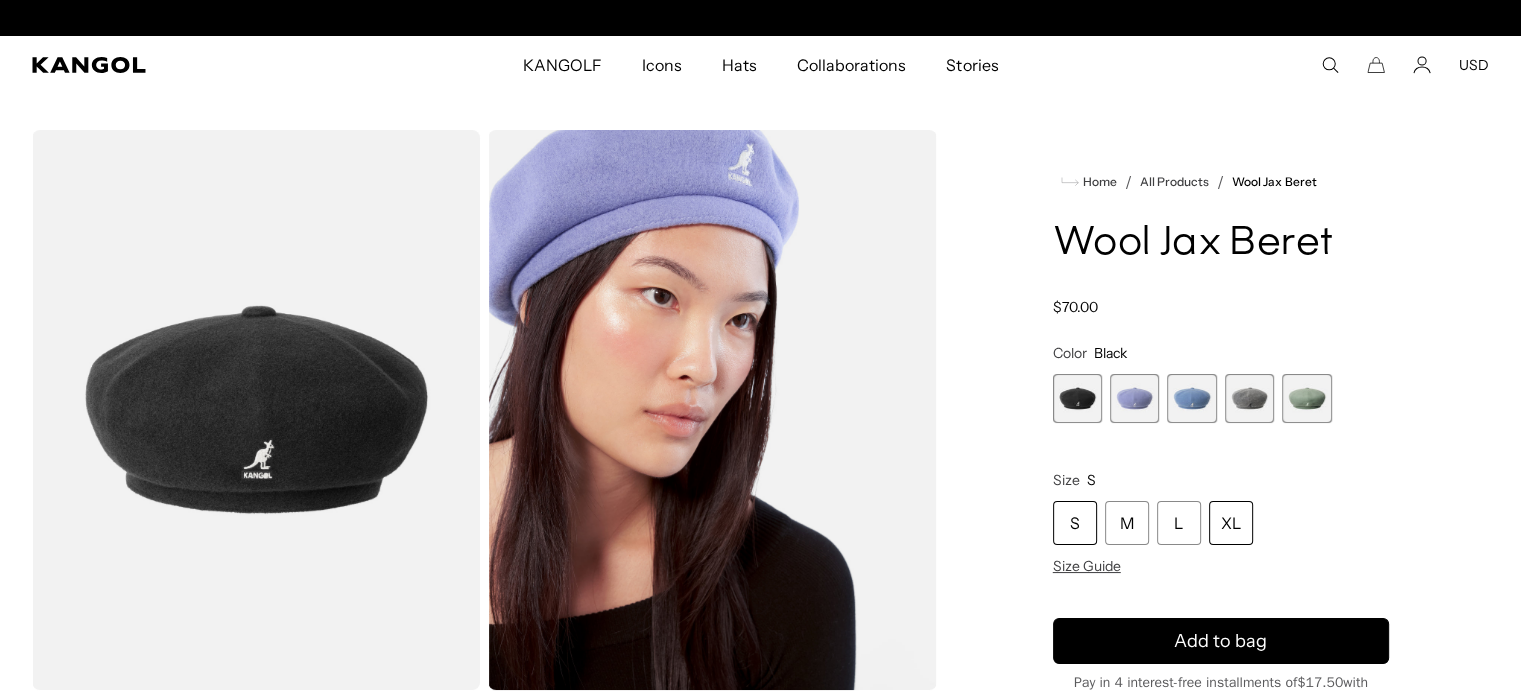 click on "XL" at bounding box center [1231, 523] 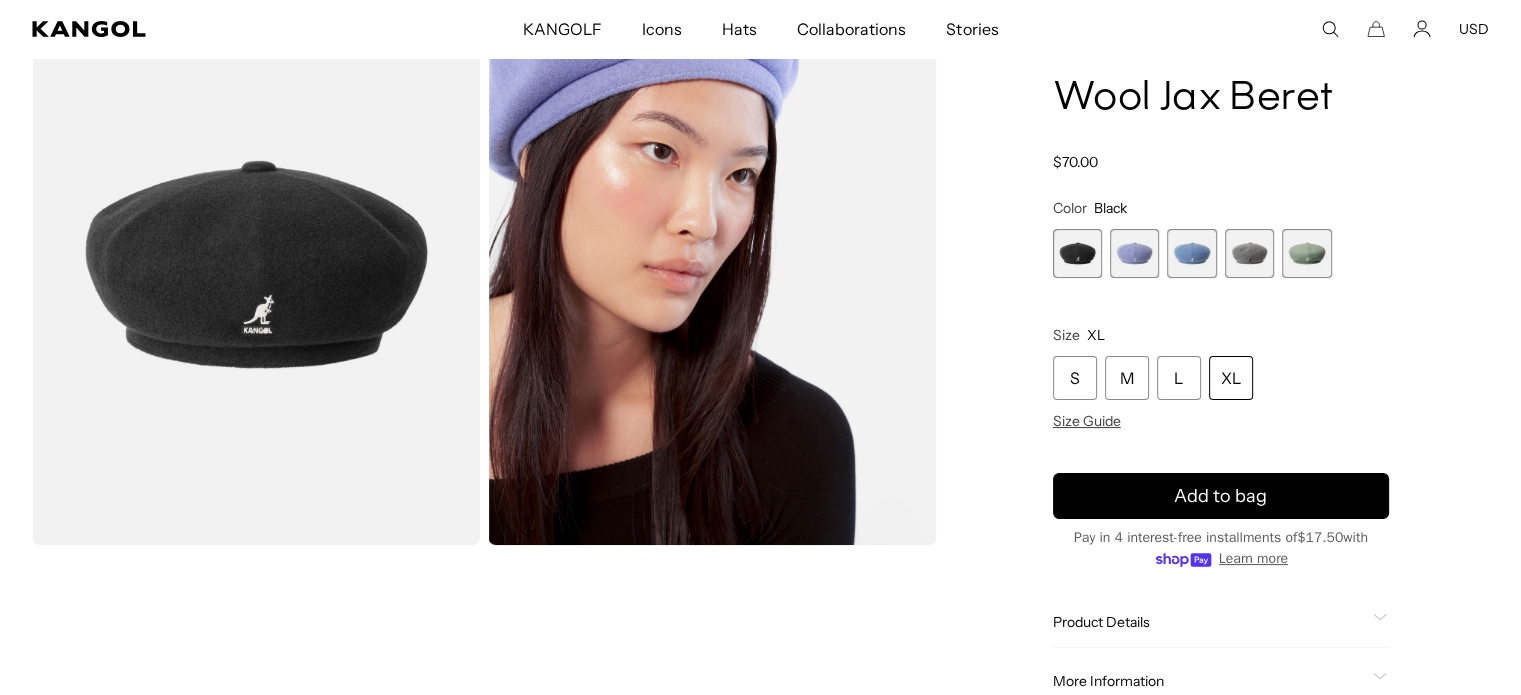 scroll, scrollTop: 400, scrollLeft: 0, axis: vertical 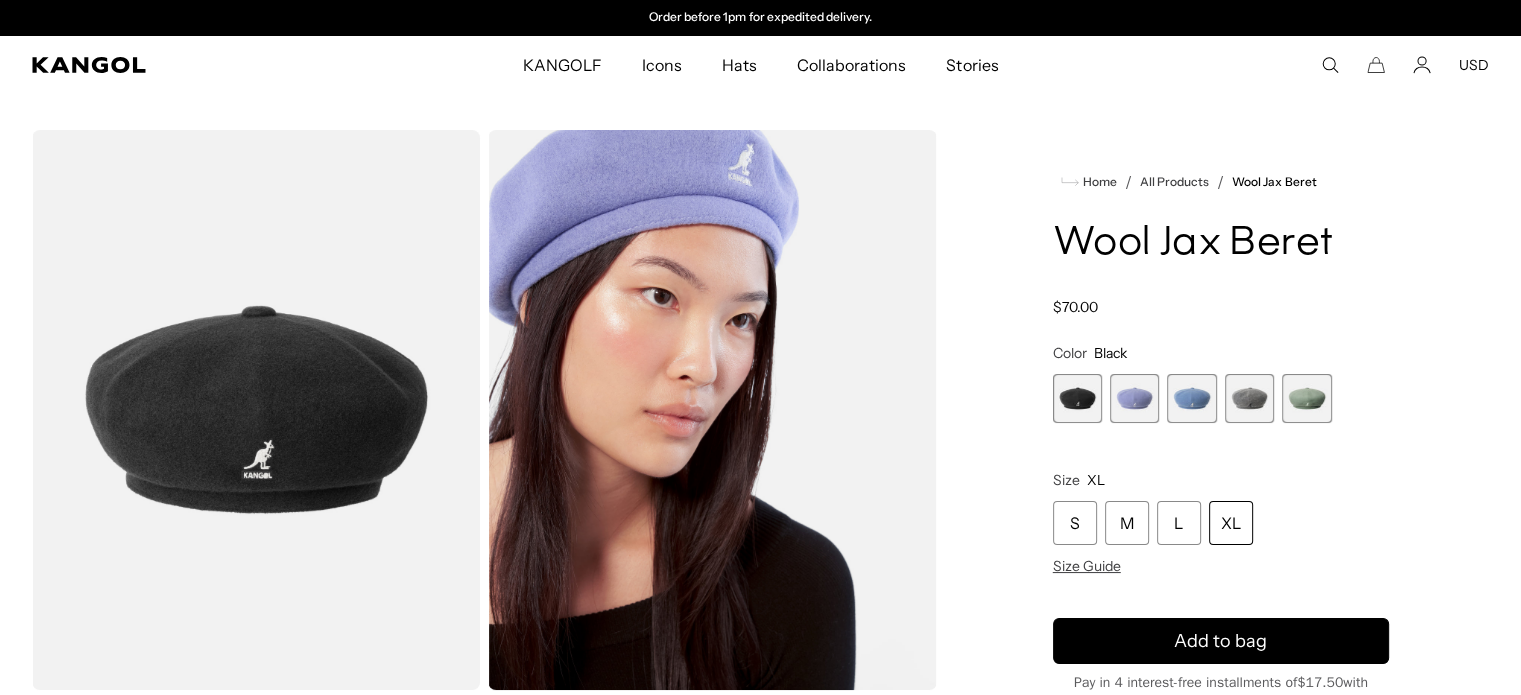 click at bounding box center (1077, 398) 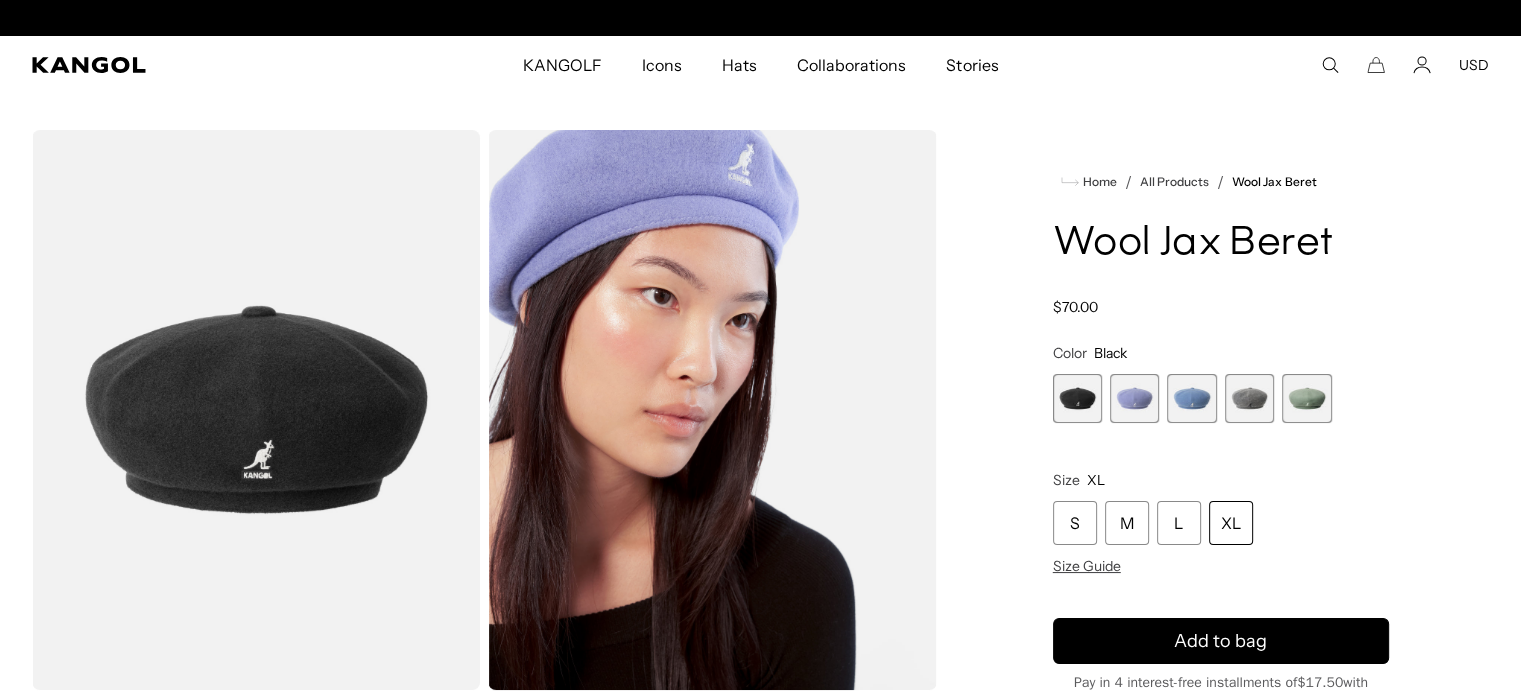 scroll, scrollTop: 0, scrollLeft: 0, axis: both 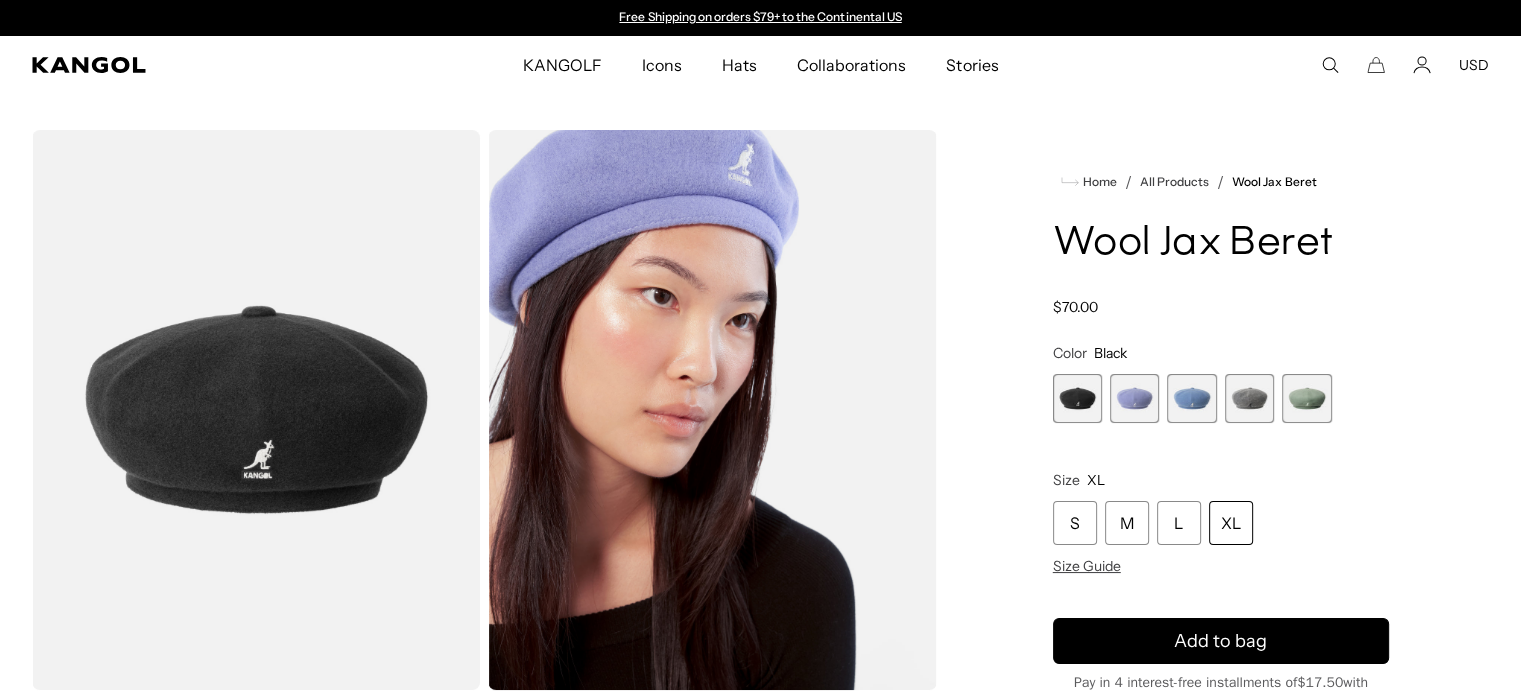click at bounding box center (1134, 398) 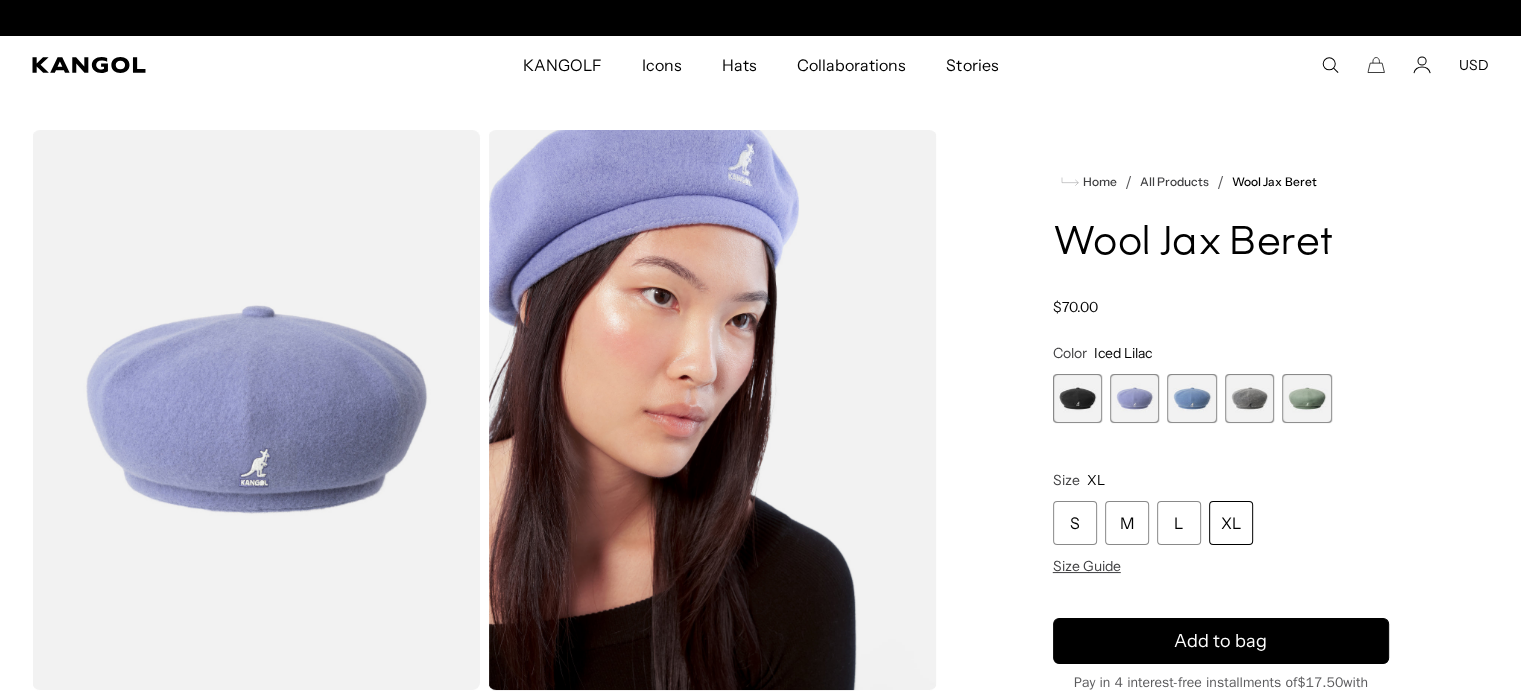 click at bounding box center [1191, 398] 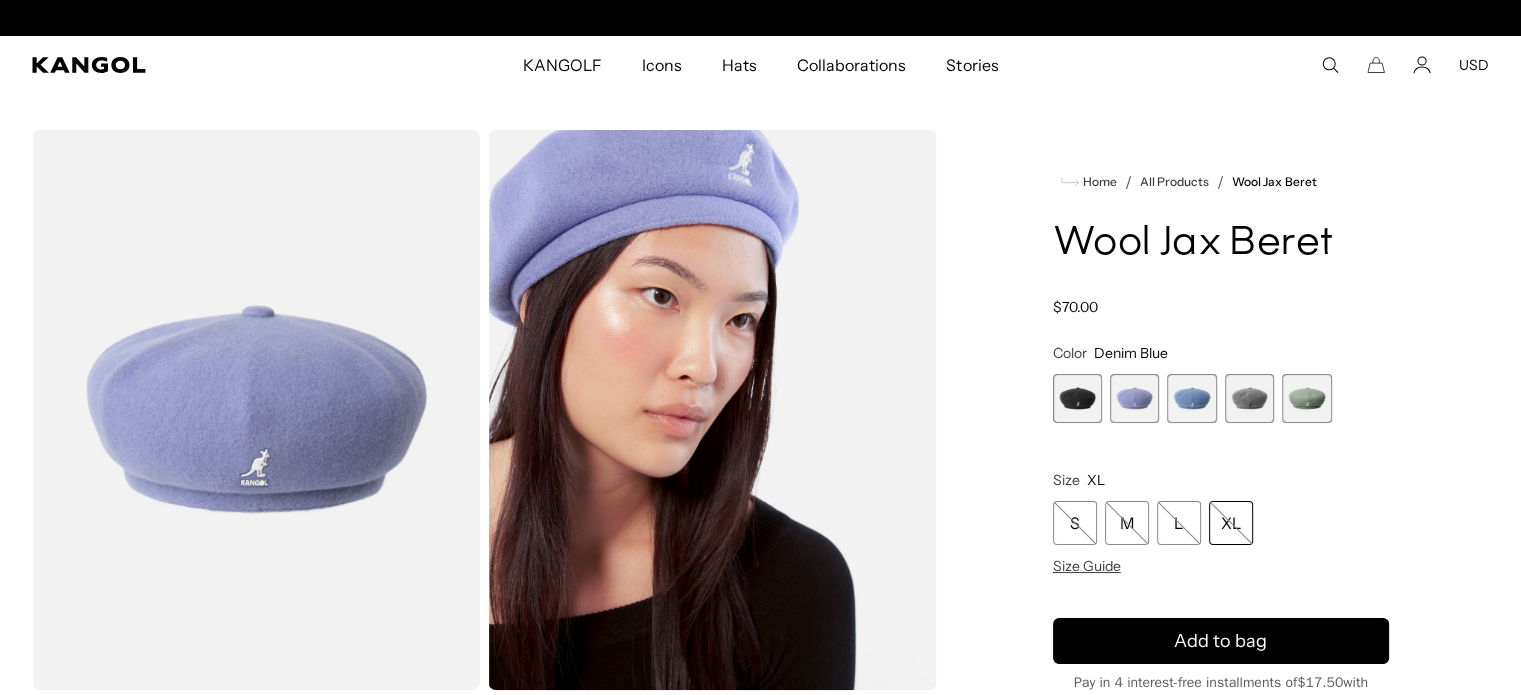 scroll, scrollTop: 0, scrollLeft: 412, axis: horizontal 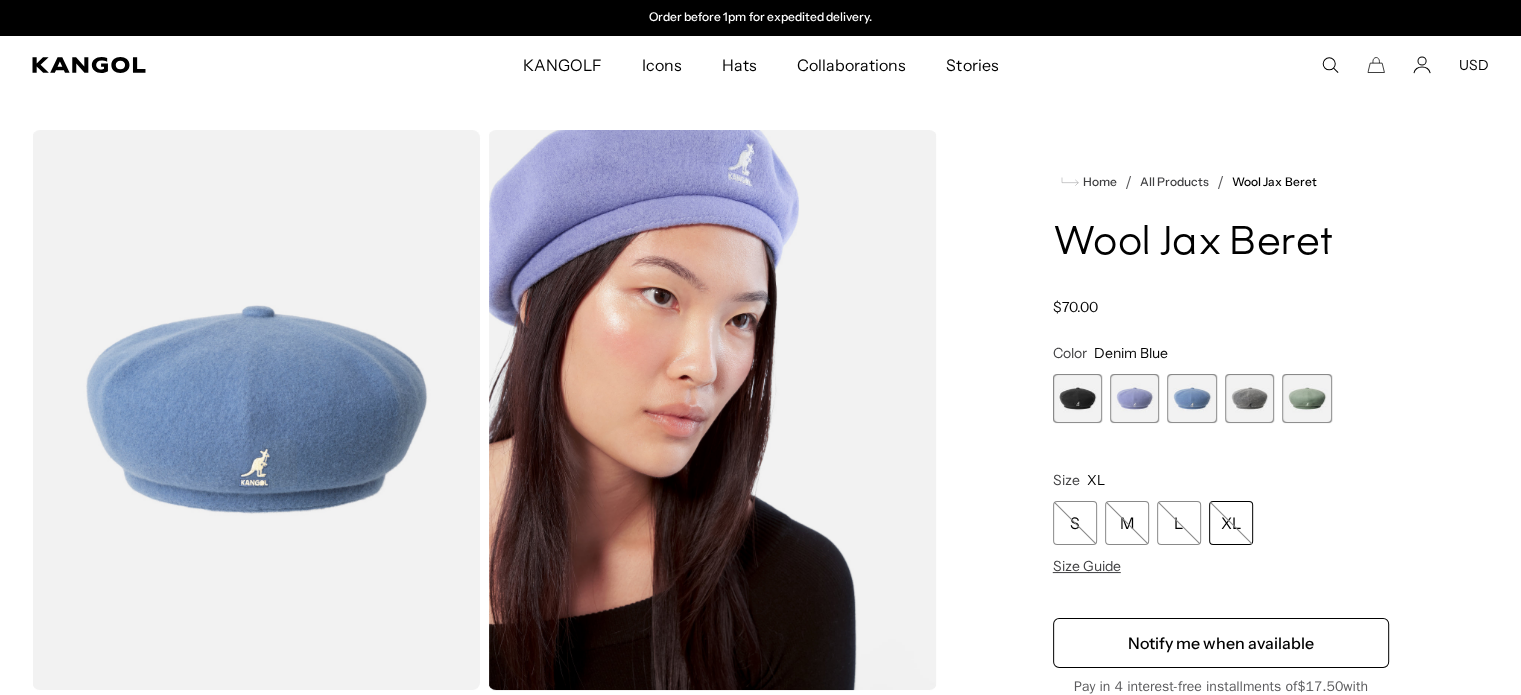 click at bounding box center (1077, 398) 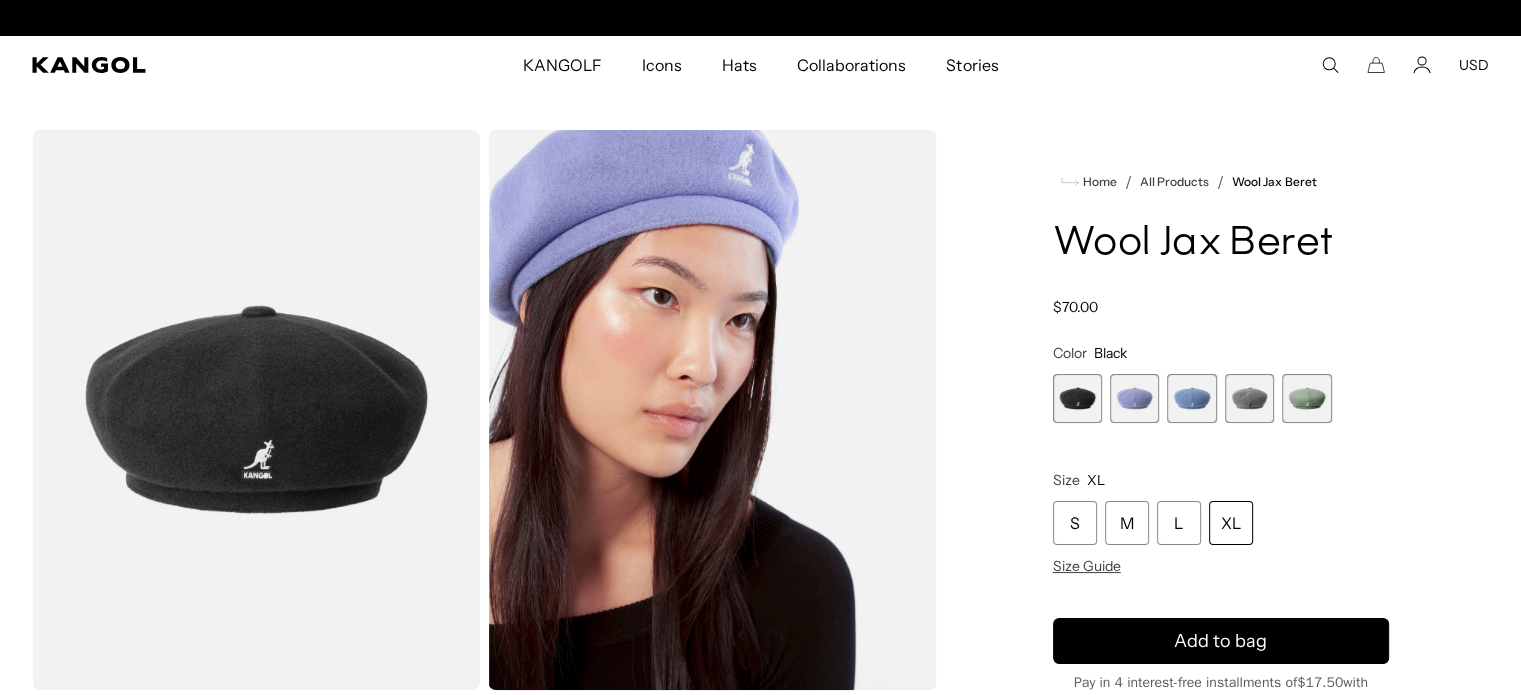 scroll, scrollTop: 0, scrollLeft: 0, axis: both 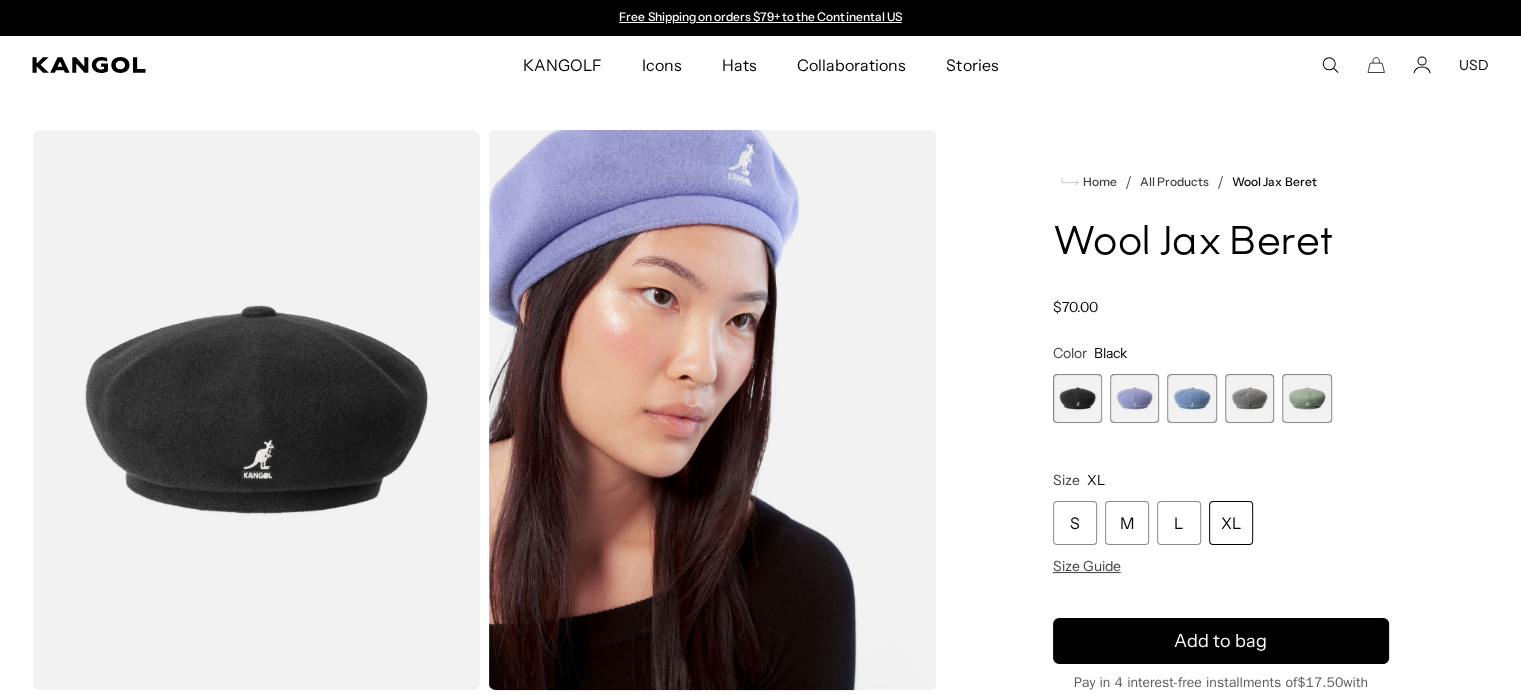 click at bounding box center [1306, 398] 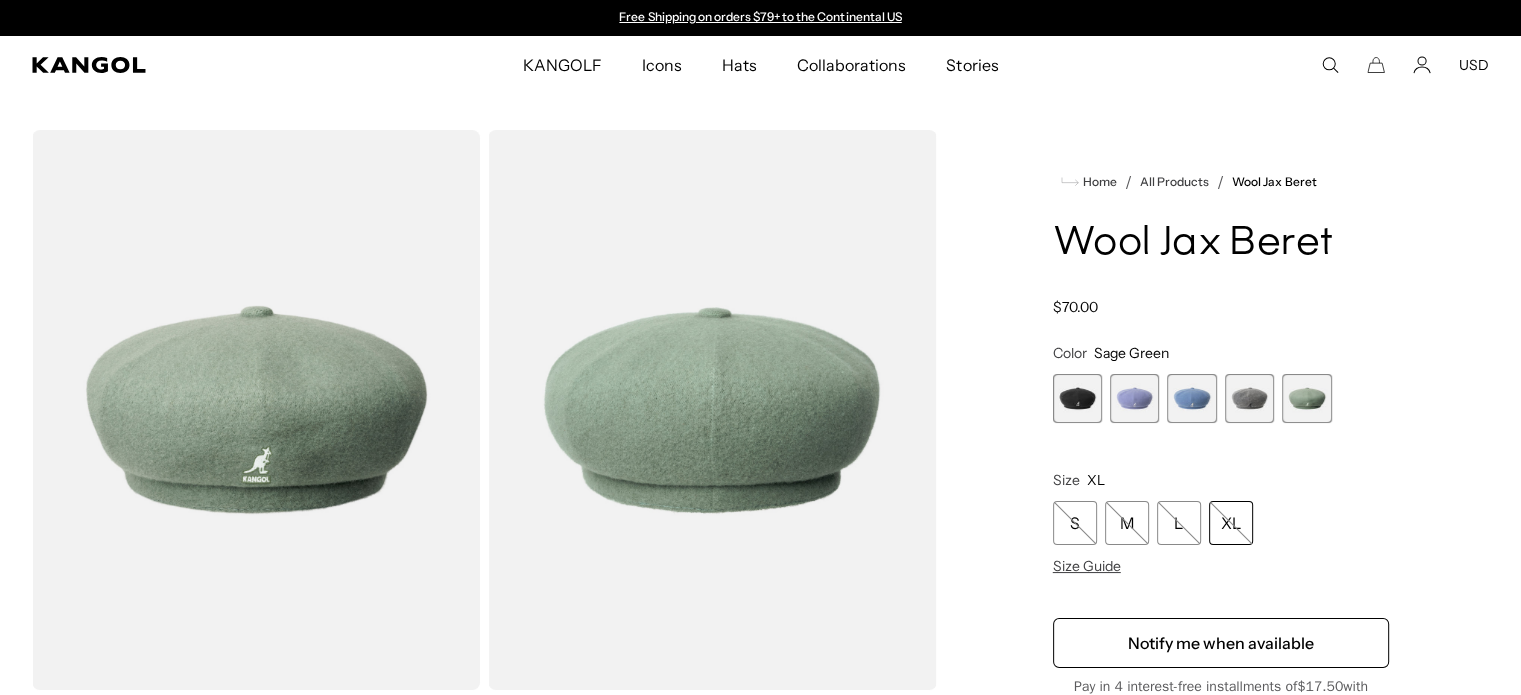 click at bounding box center (1249, 398) 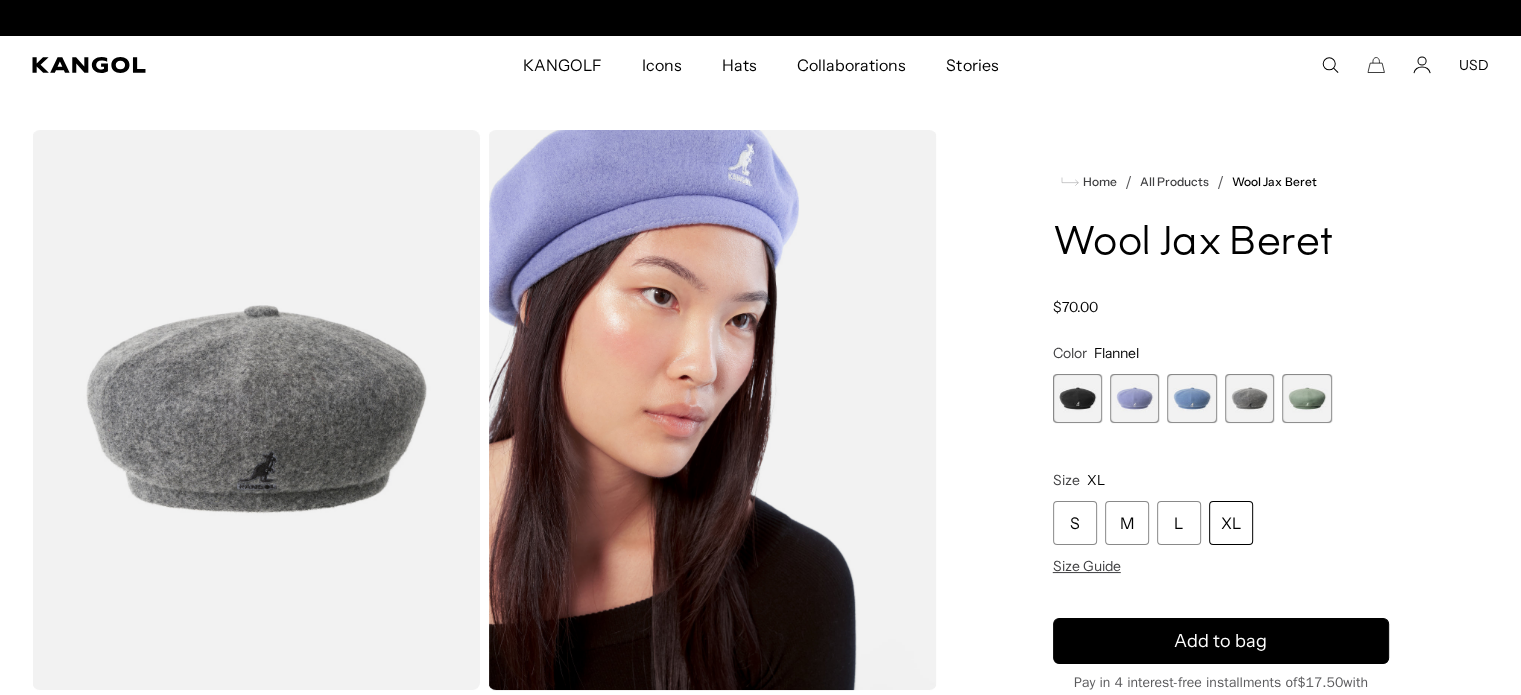scroll, scrollTop: 0, scrollLeft: 412, axis: horizontal 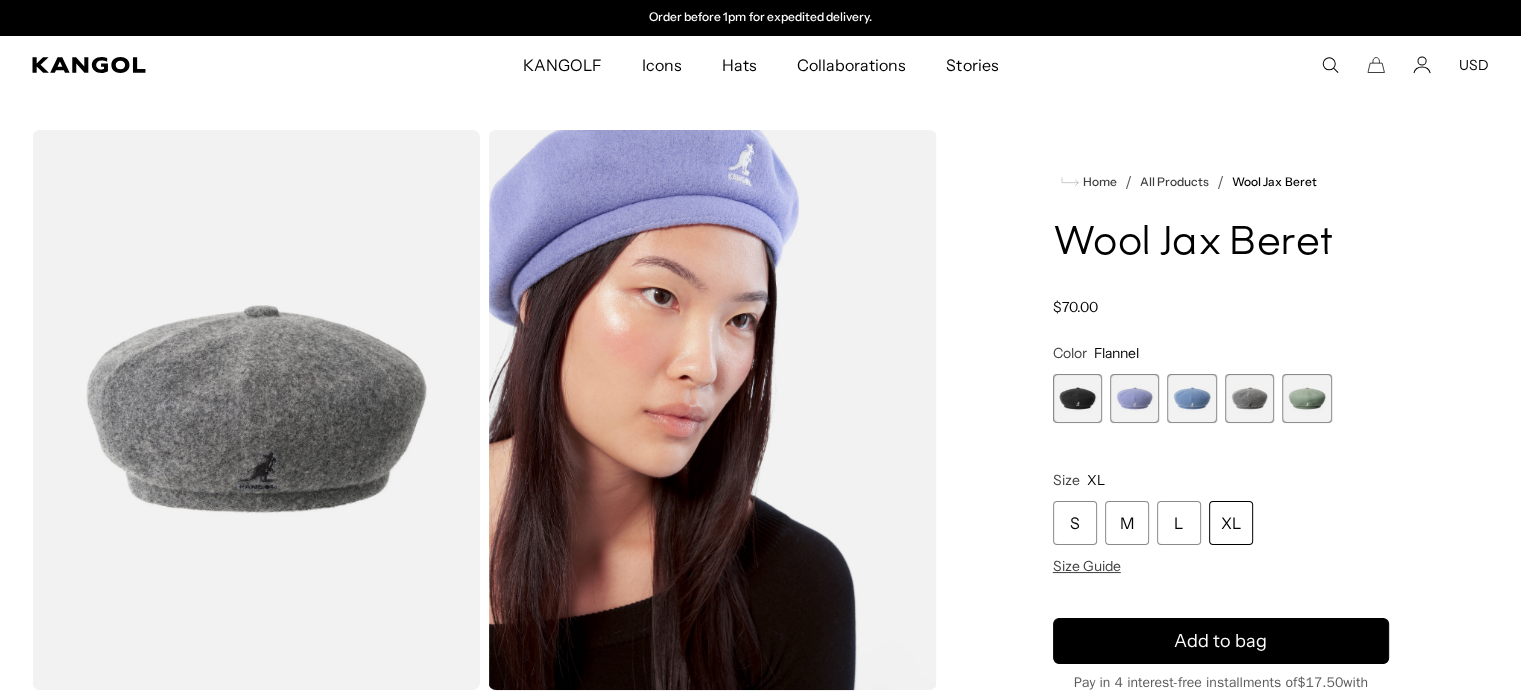 click on "Search here
USD
USD
EUR" at bounding box center [1332, 65] 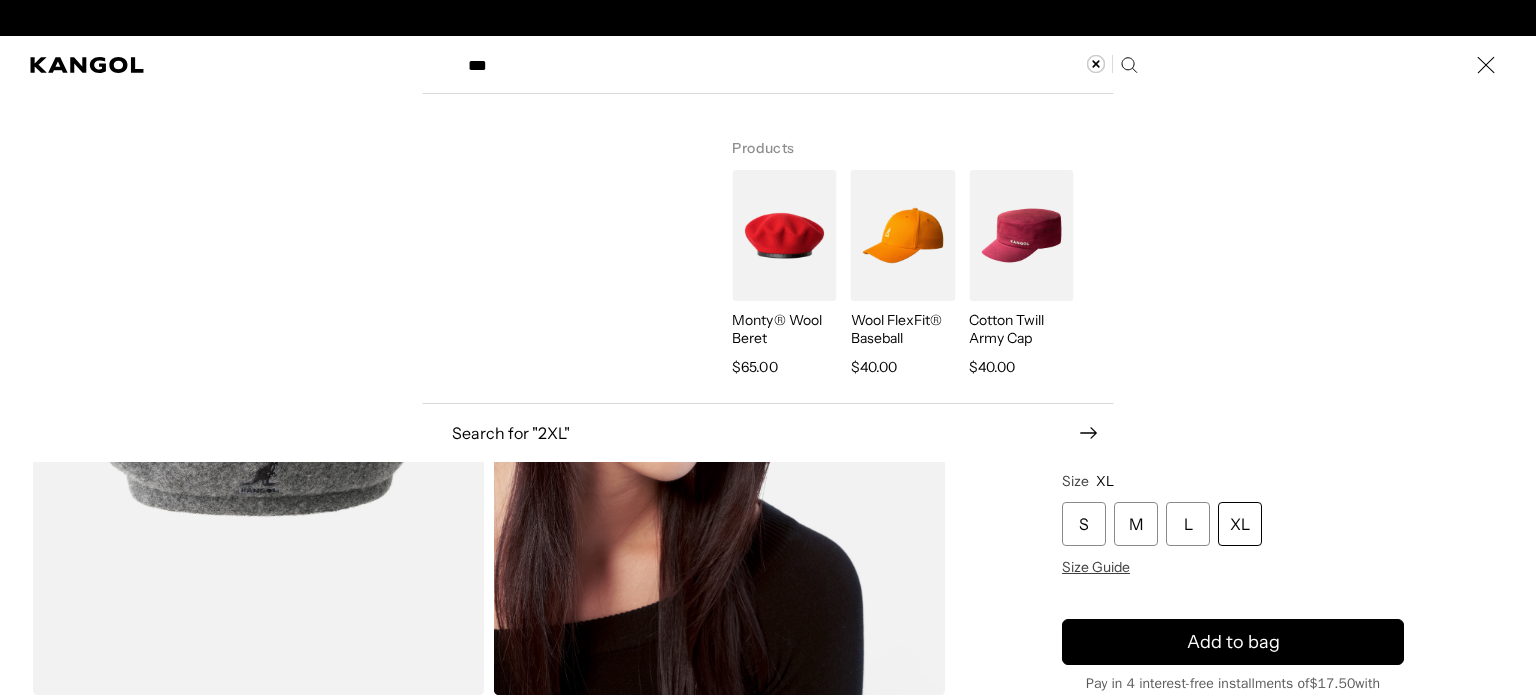 scroll, scrollTop: 0, scrollLeft: 412, axis: horizontal 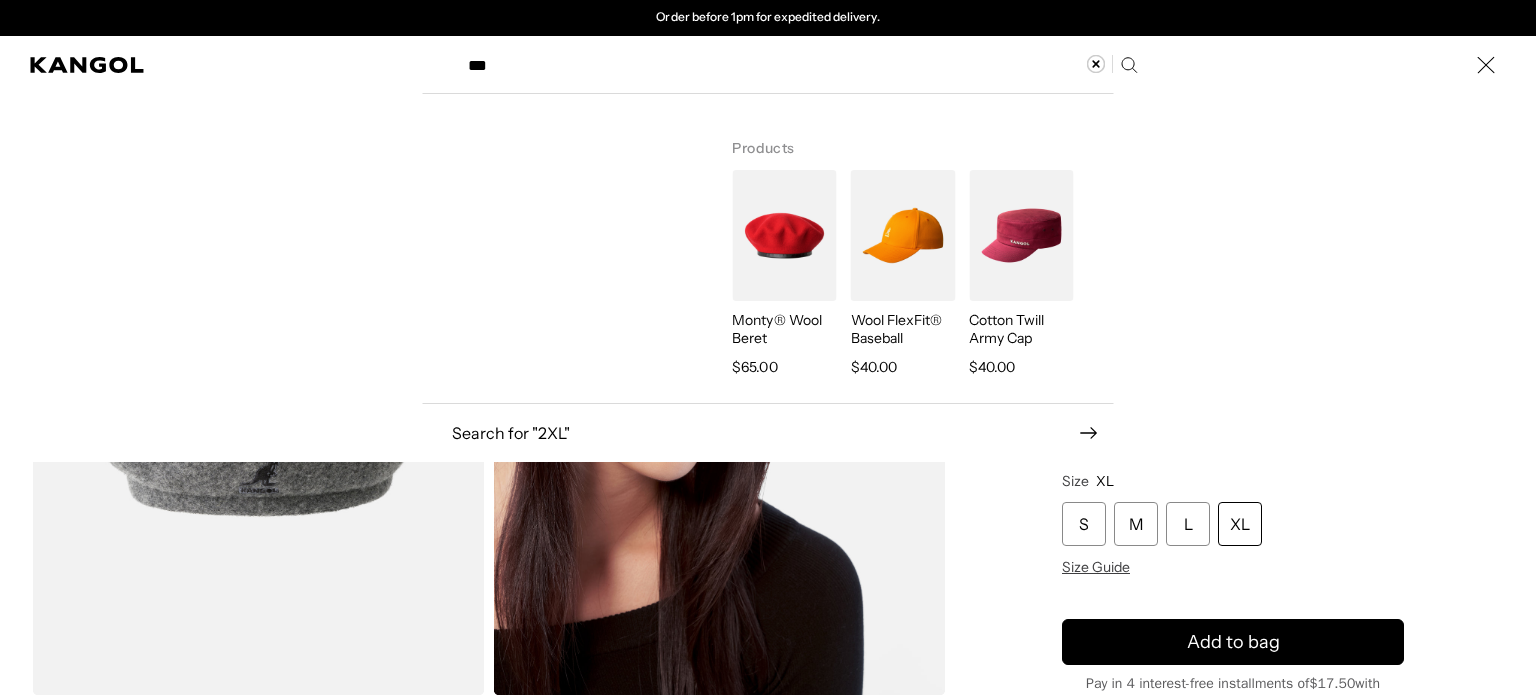 click on "***" at bounding box center [801, 65] 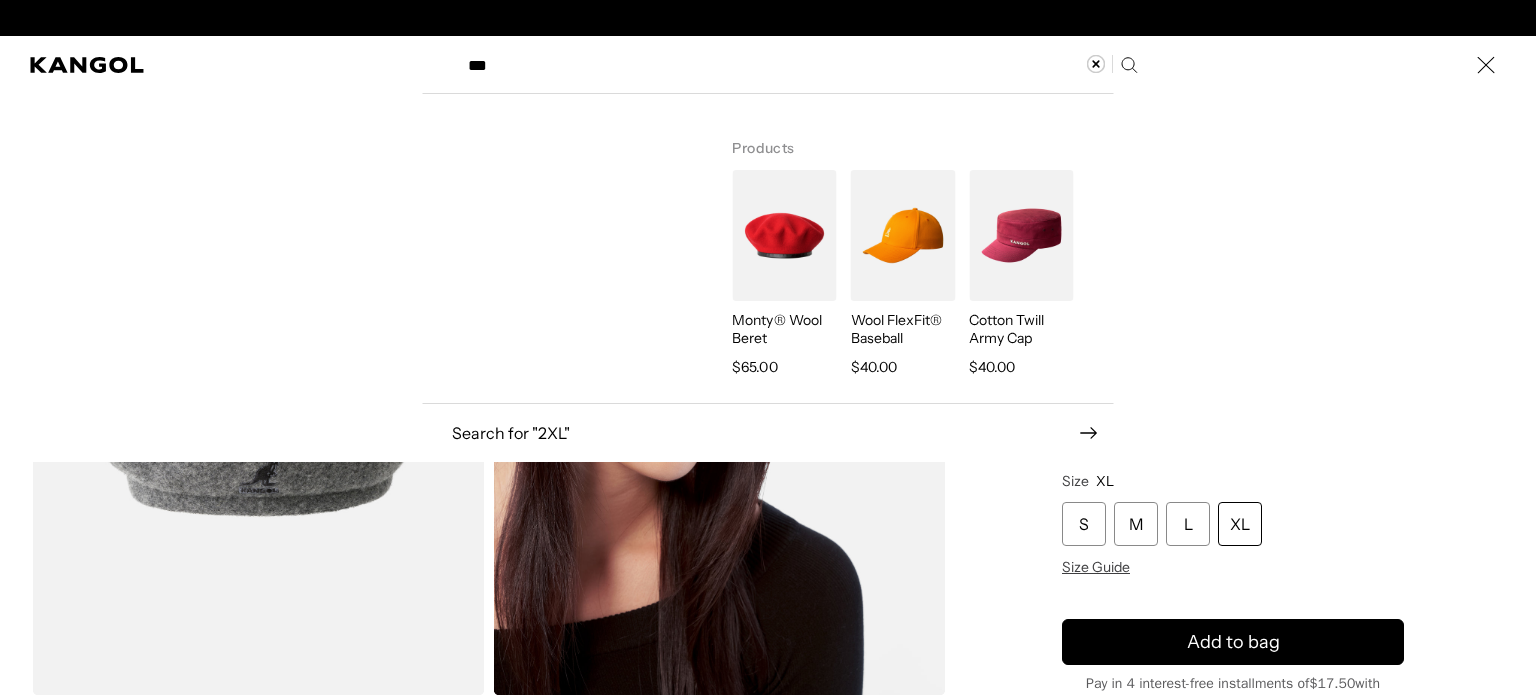 scroll, scrollTop: 0, scrollLeft: 0, axis: both 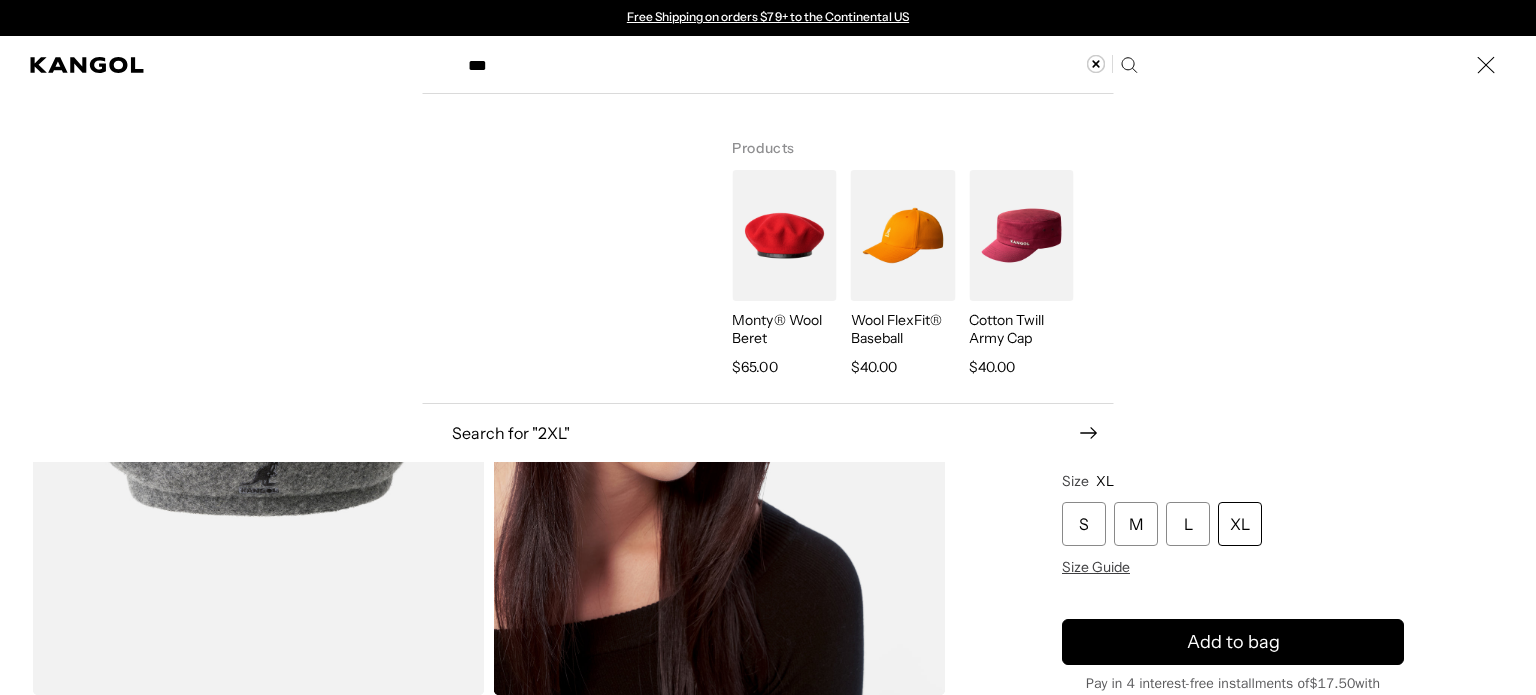 type on "***" 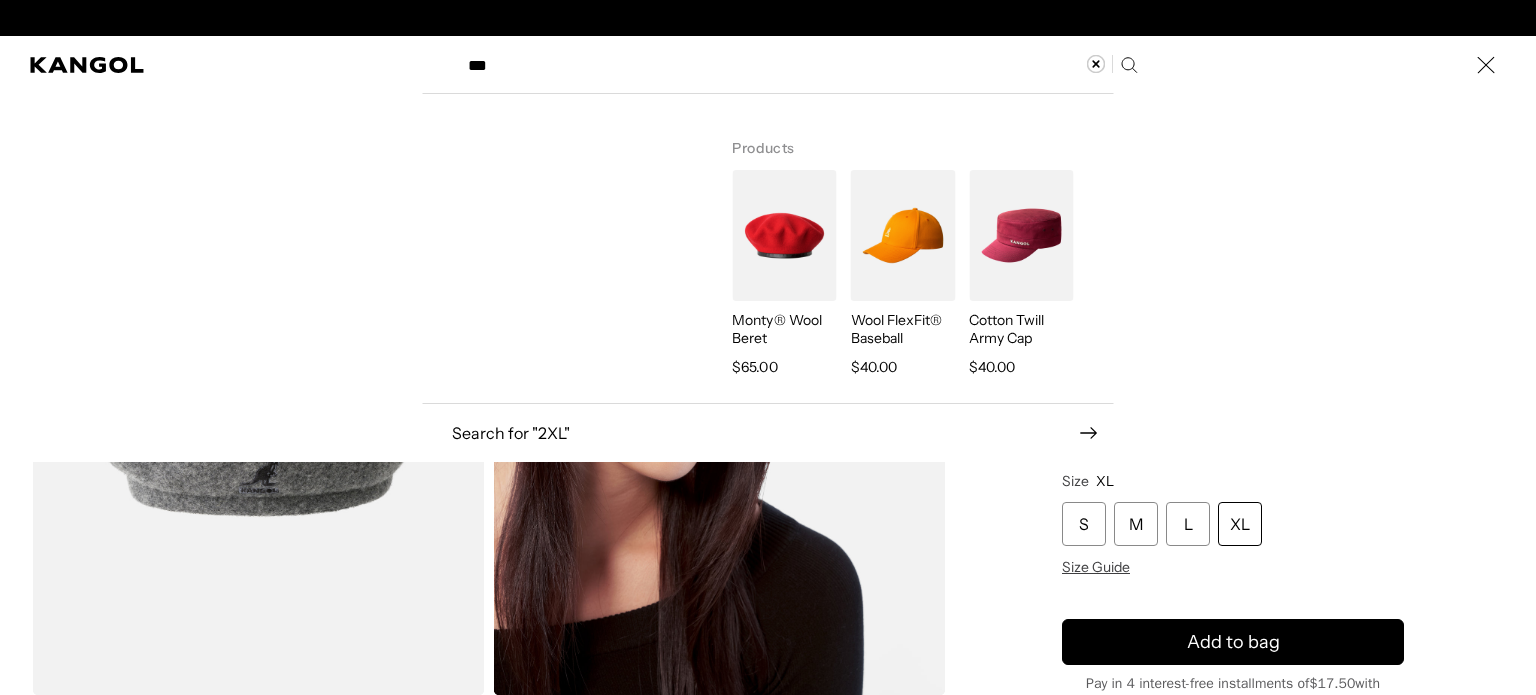 scroll, scrollTop: 0, scrollLeft: 412, axis: horizontal 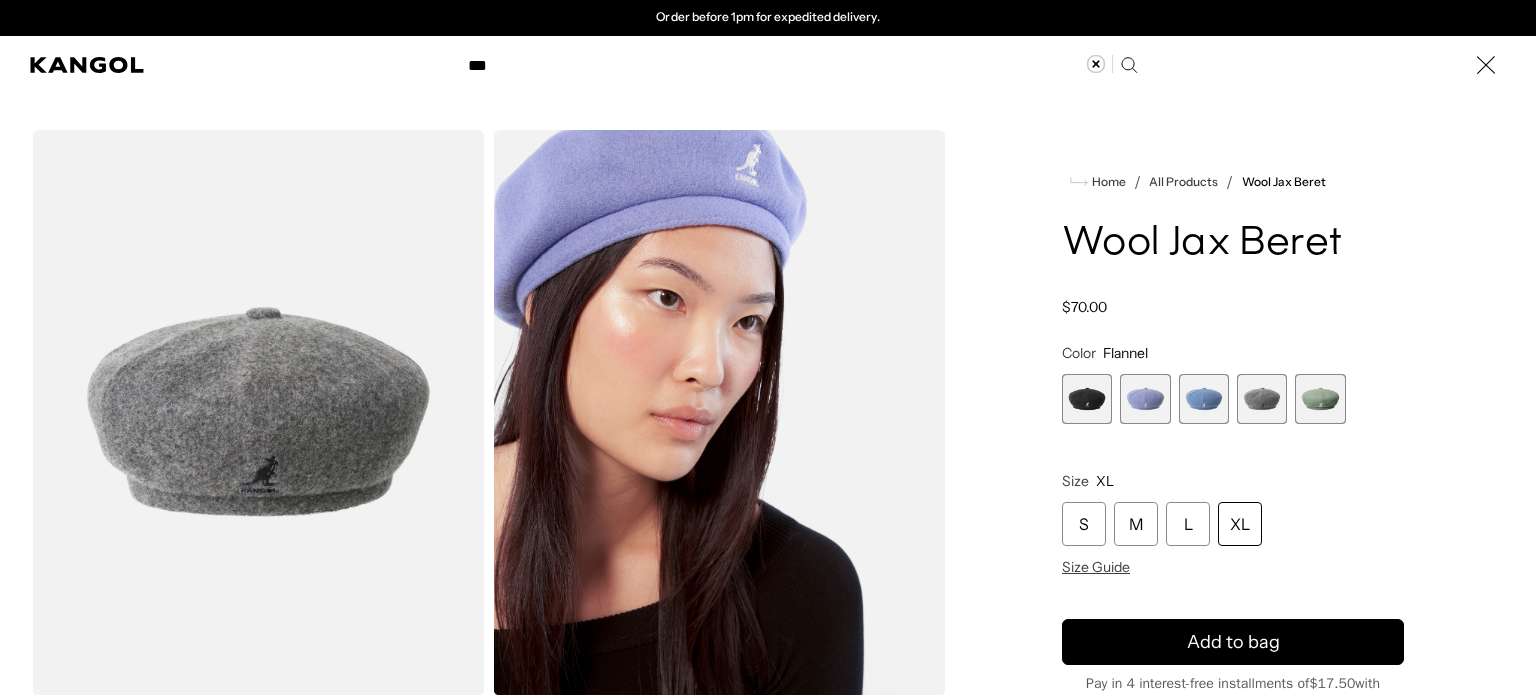 click 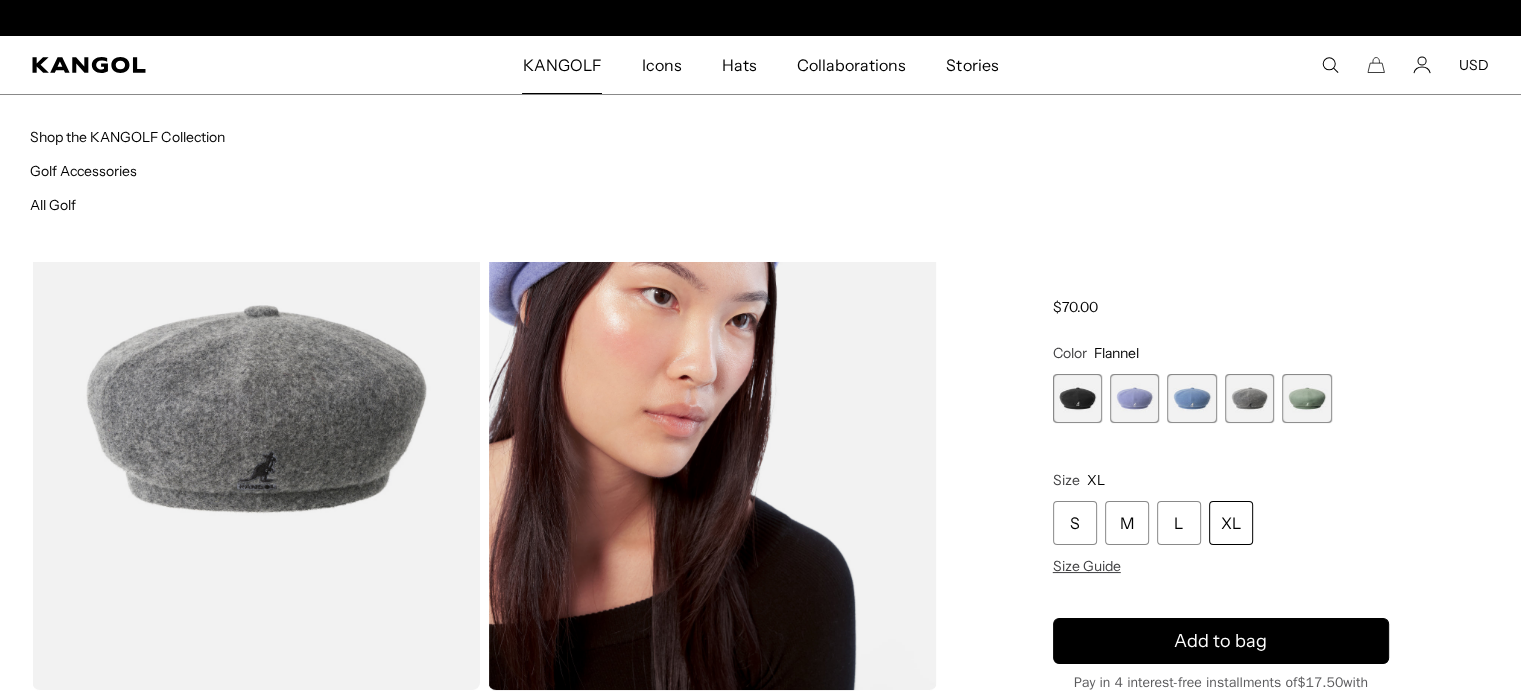 scroll, scrollTop: 0, scrollLeft: 0, axis: both 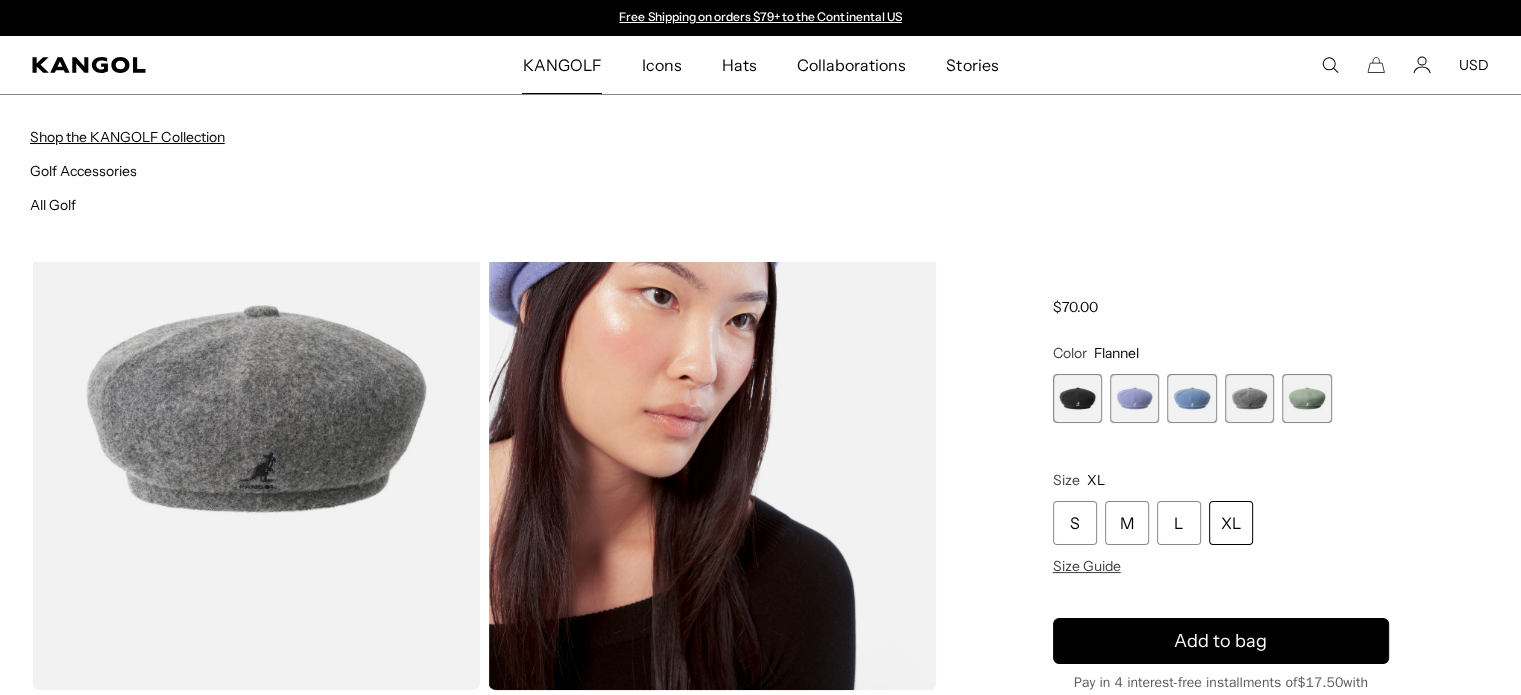 click on "Shop the KANGOLF Collection" at bounding box center (127, 137) 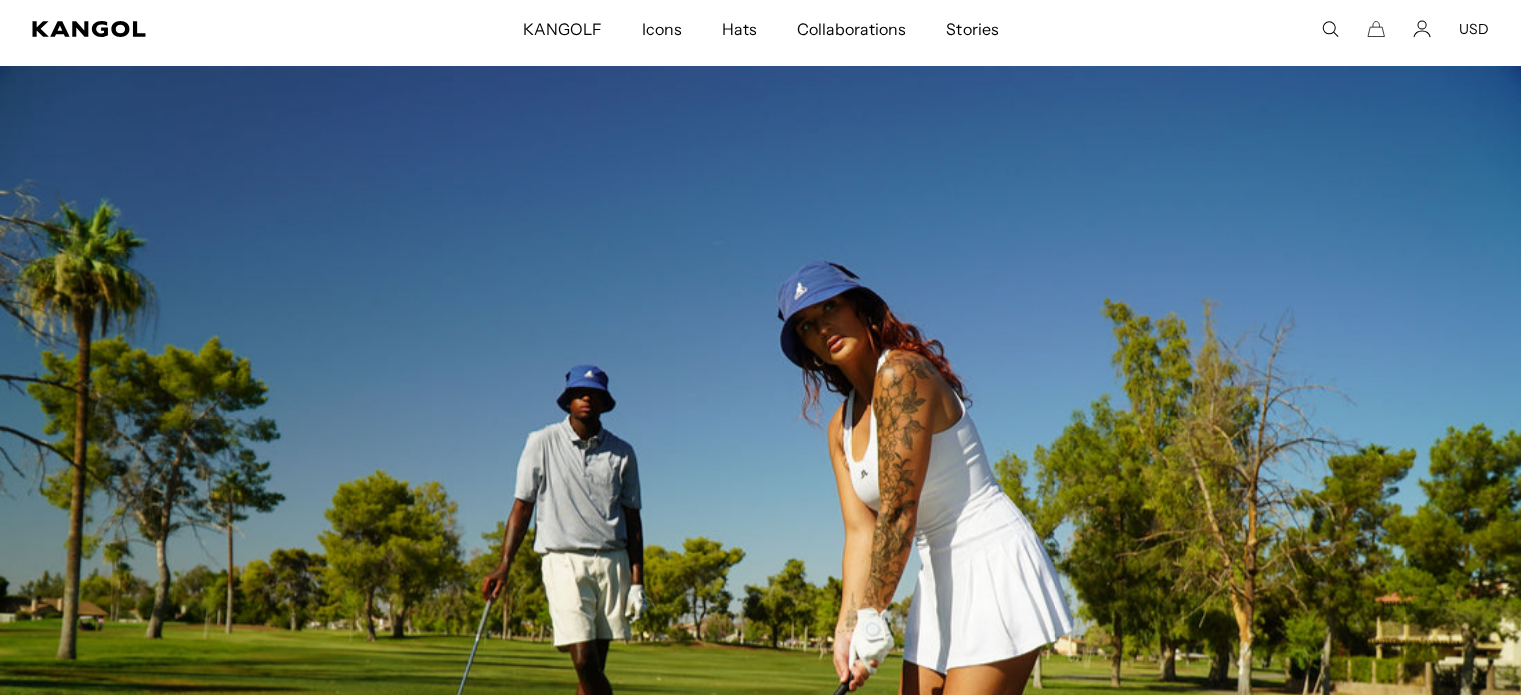 scroll, scrollTop: 0, scrollLeft: 0, axis: both 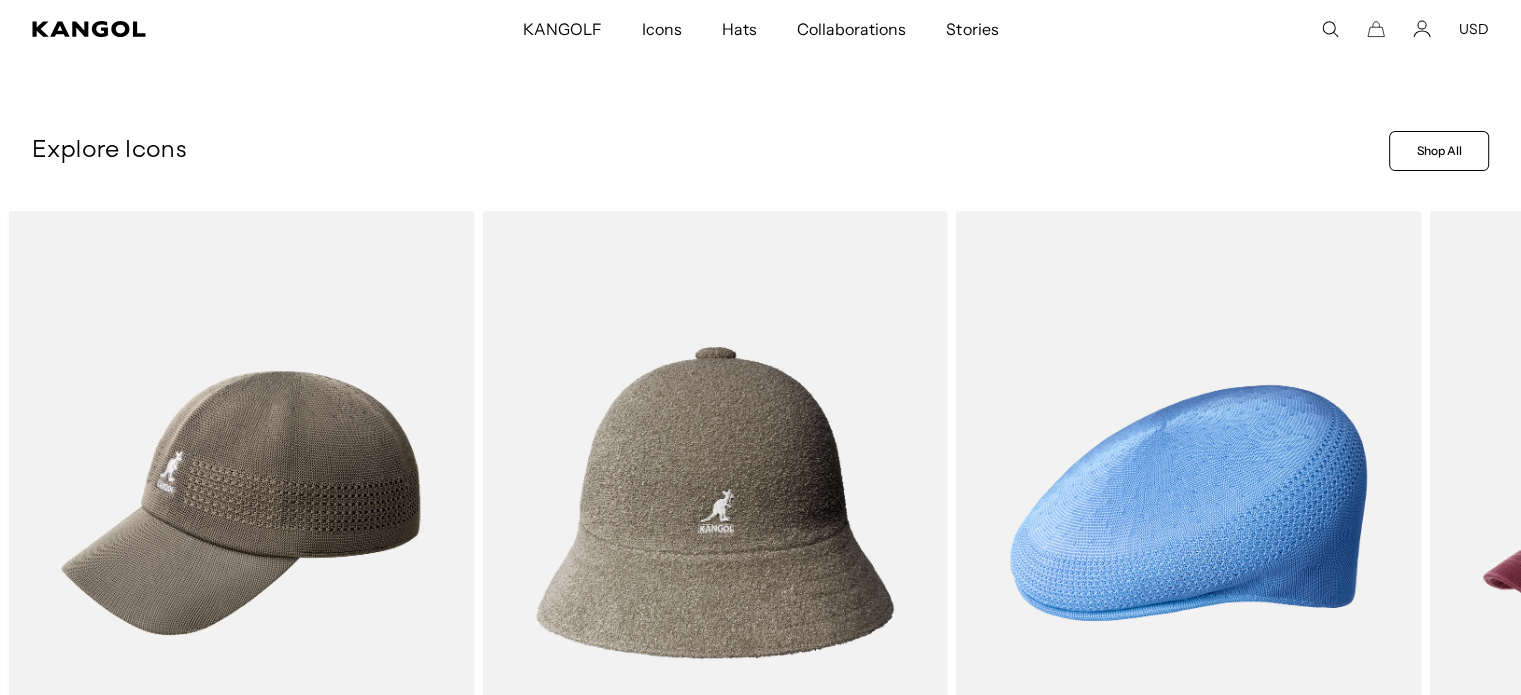 click on "KANGOLF" at bounding box center [561, 29] 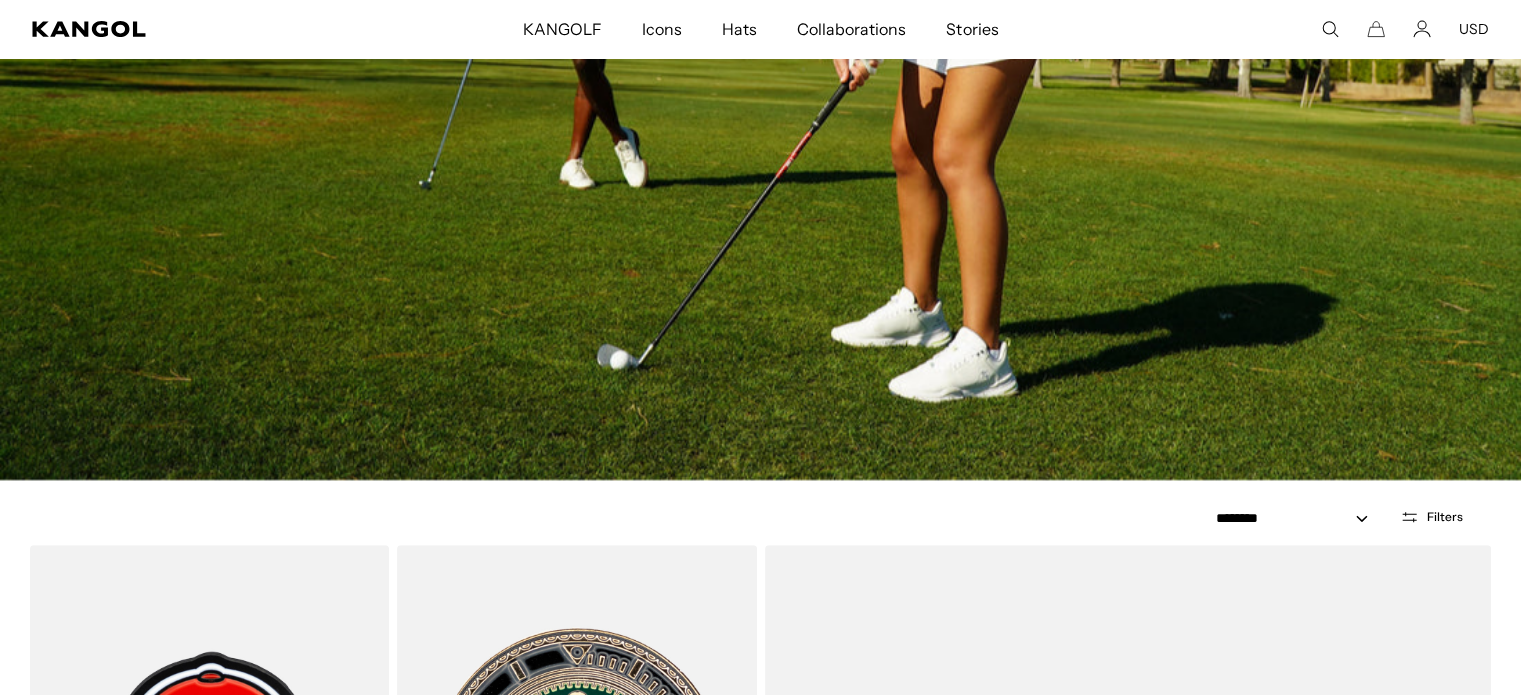 scroll, scrollTop: 1700, scrollLeft: 0, axis: vertical 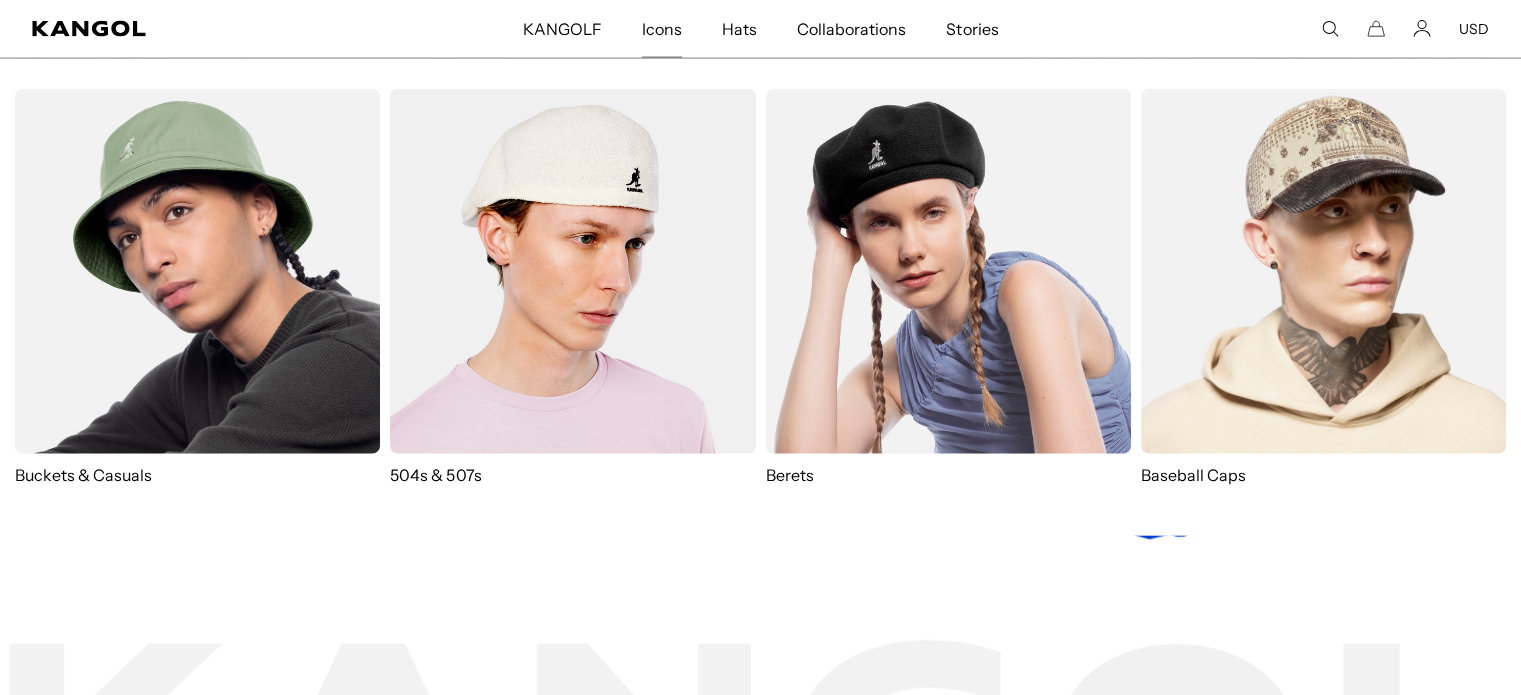 click on "Icons" at bounding box center (662, 29) 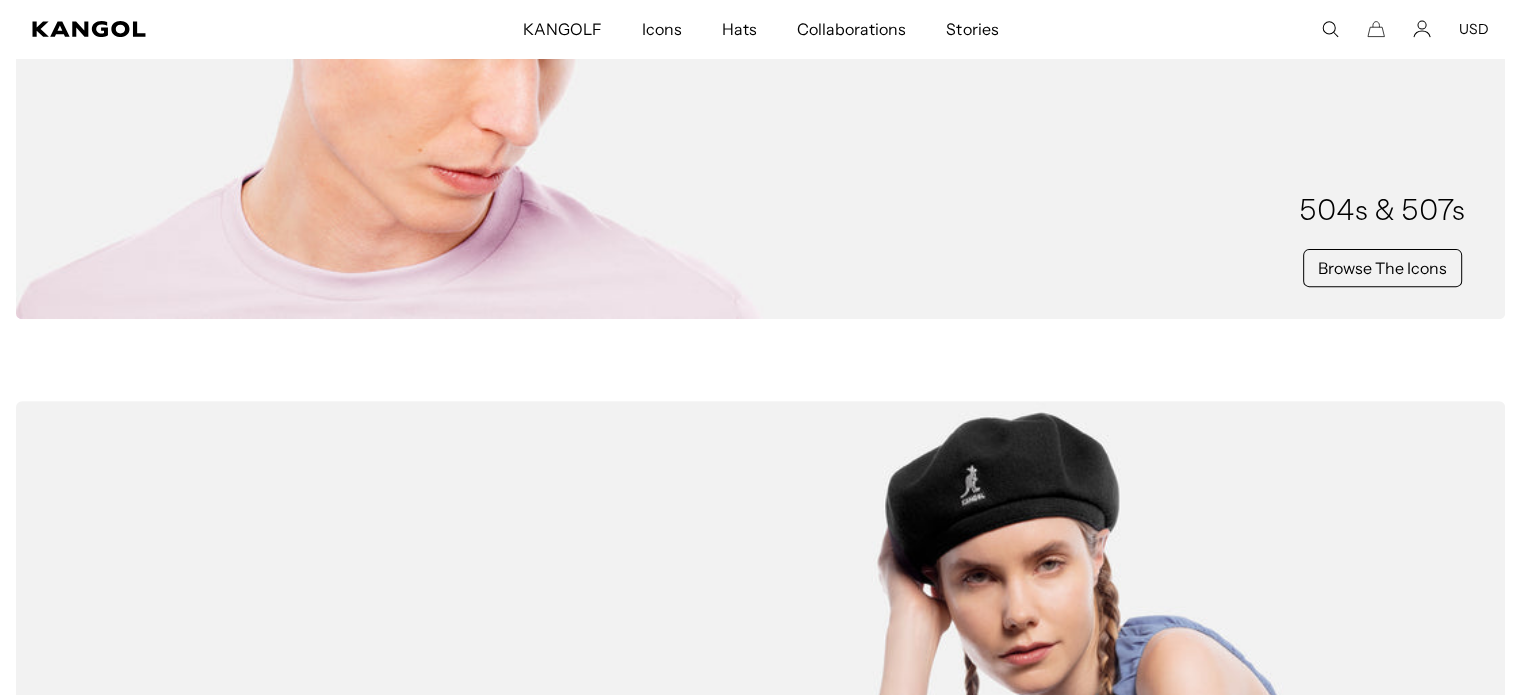 scroll, scrollTop: 0, scrollLeft: 0, axis: both 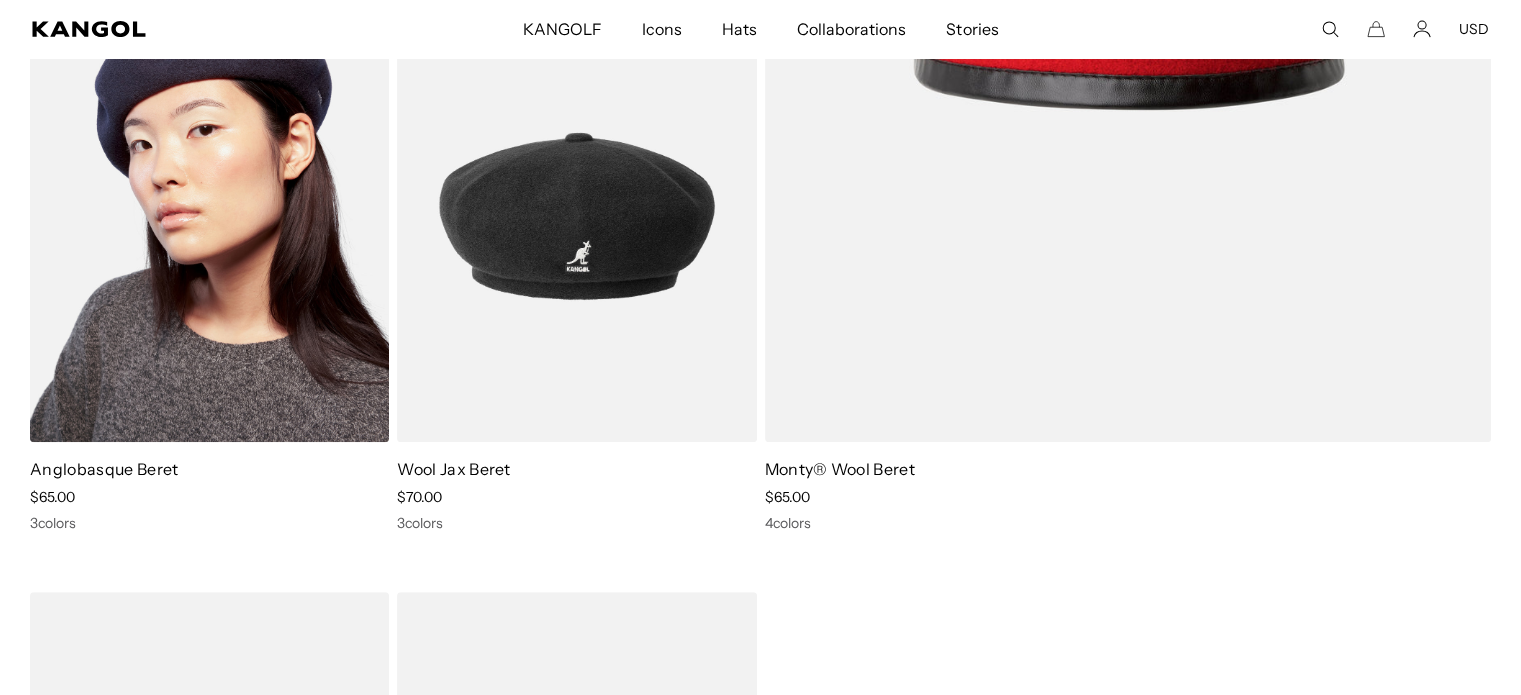 click at bounding box center [209, 216] 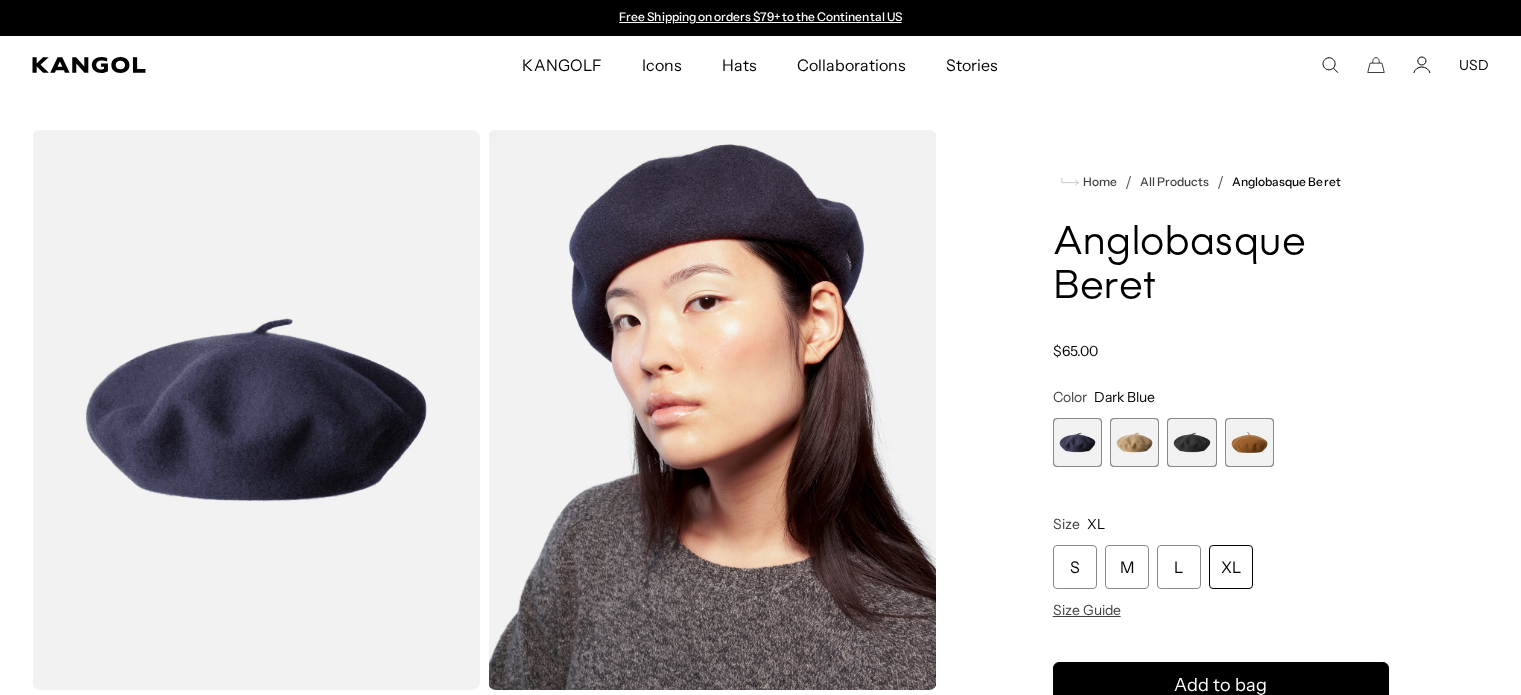 scroll, scrollTop: 0, scrollLeft: 0, axis: both 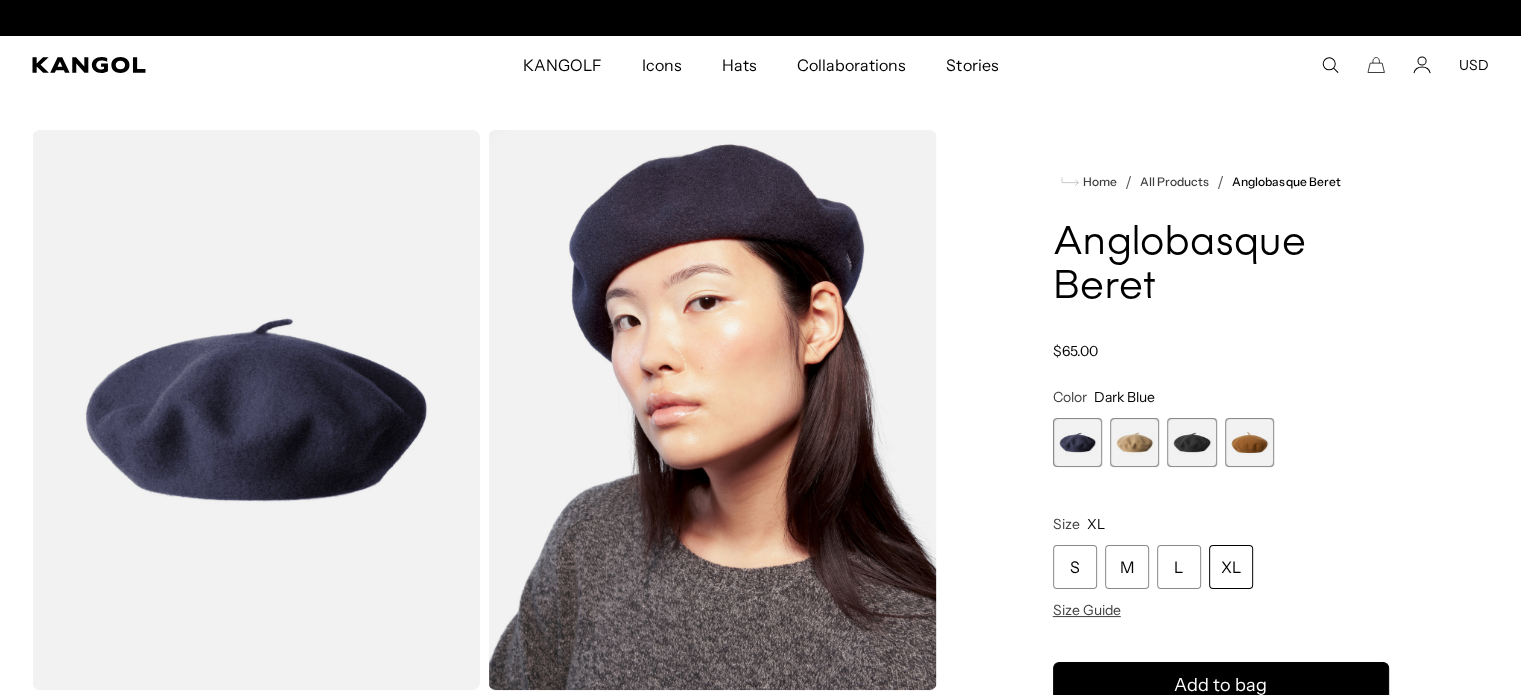click on "XL" at bounding box center (1231, 567) 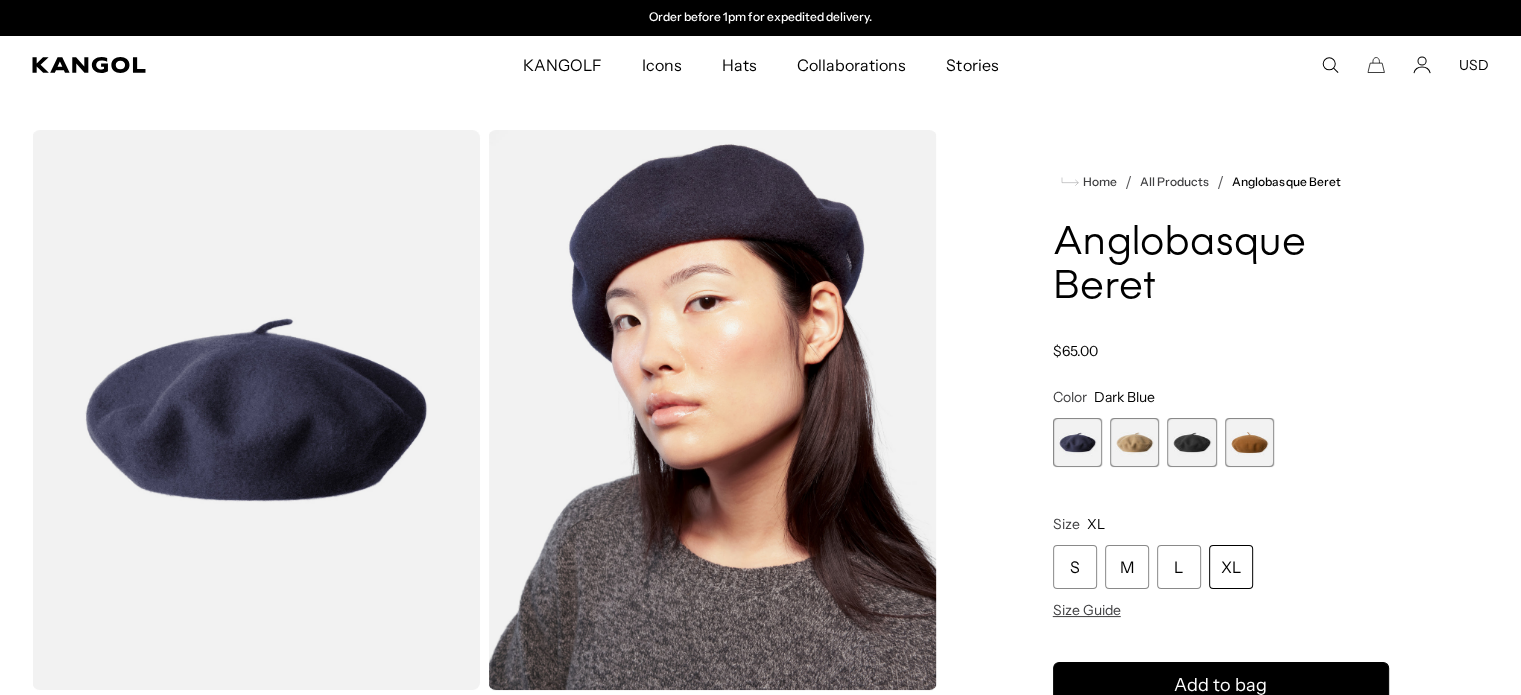 click at bounding box center [1134, 442] 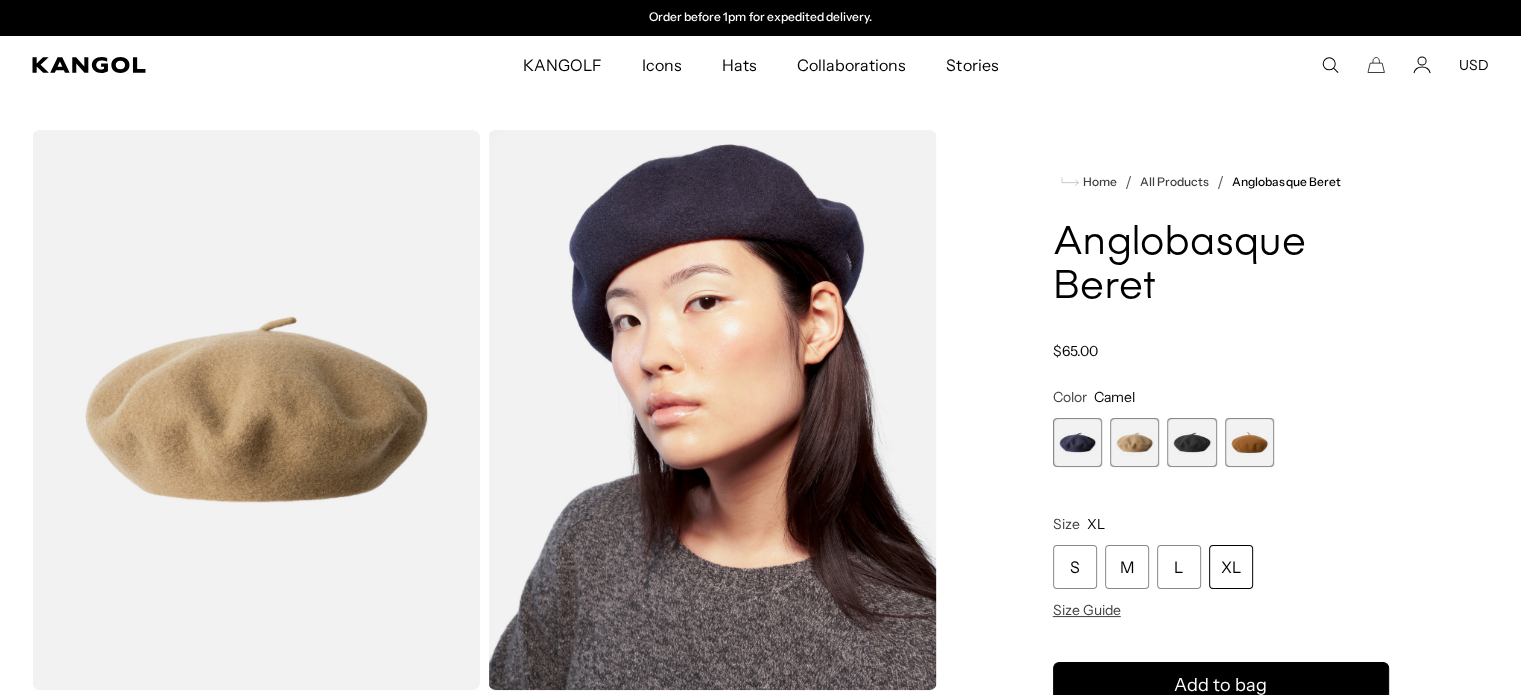click at bounding box center (1191, 442) 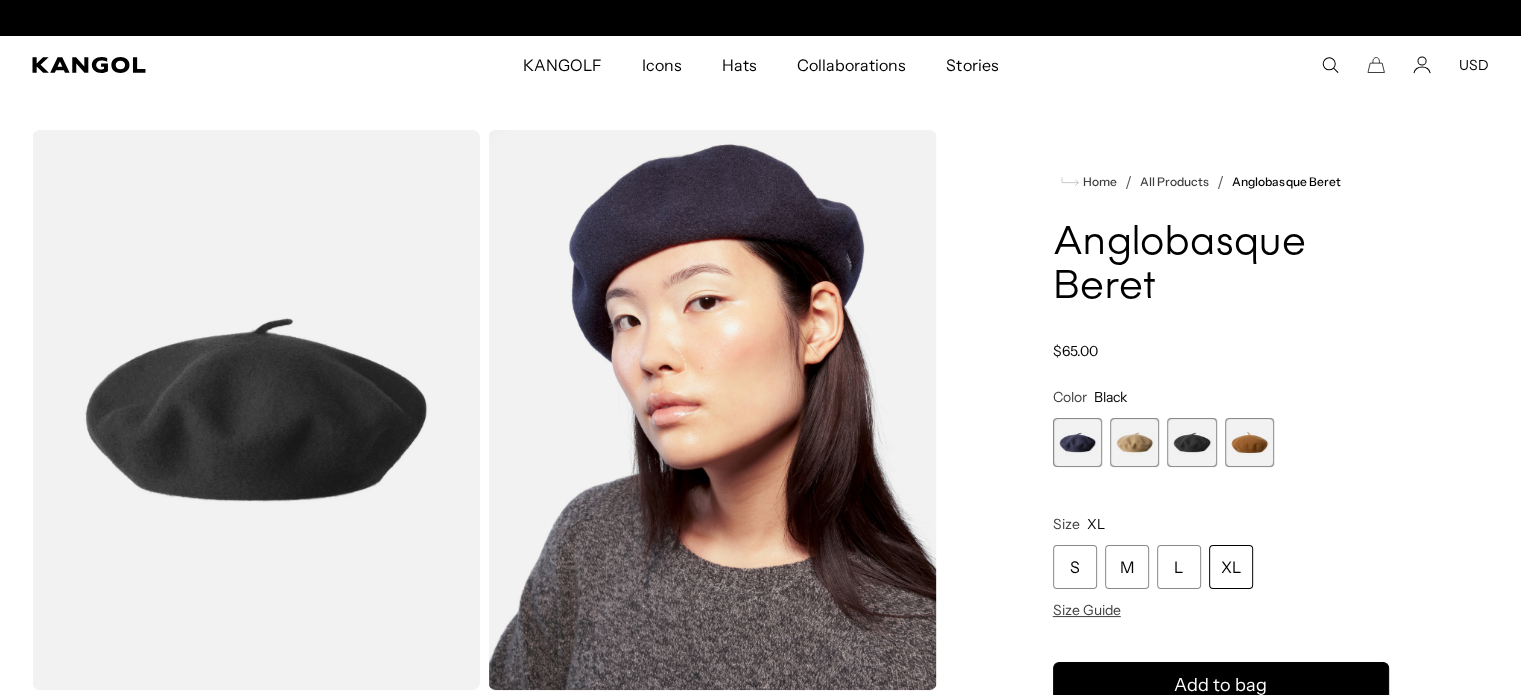 click at bounding box center [1249, 442] 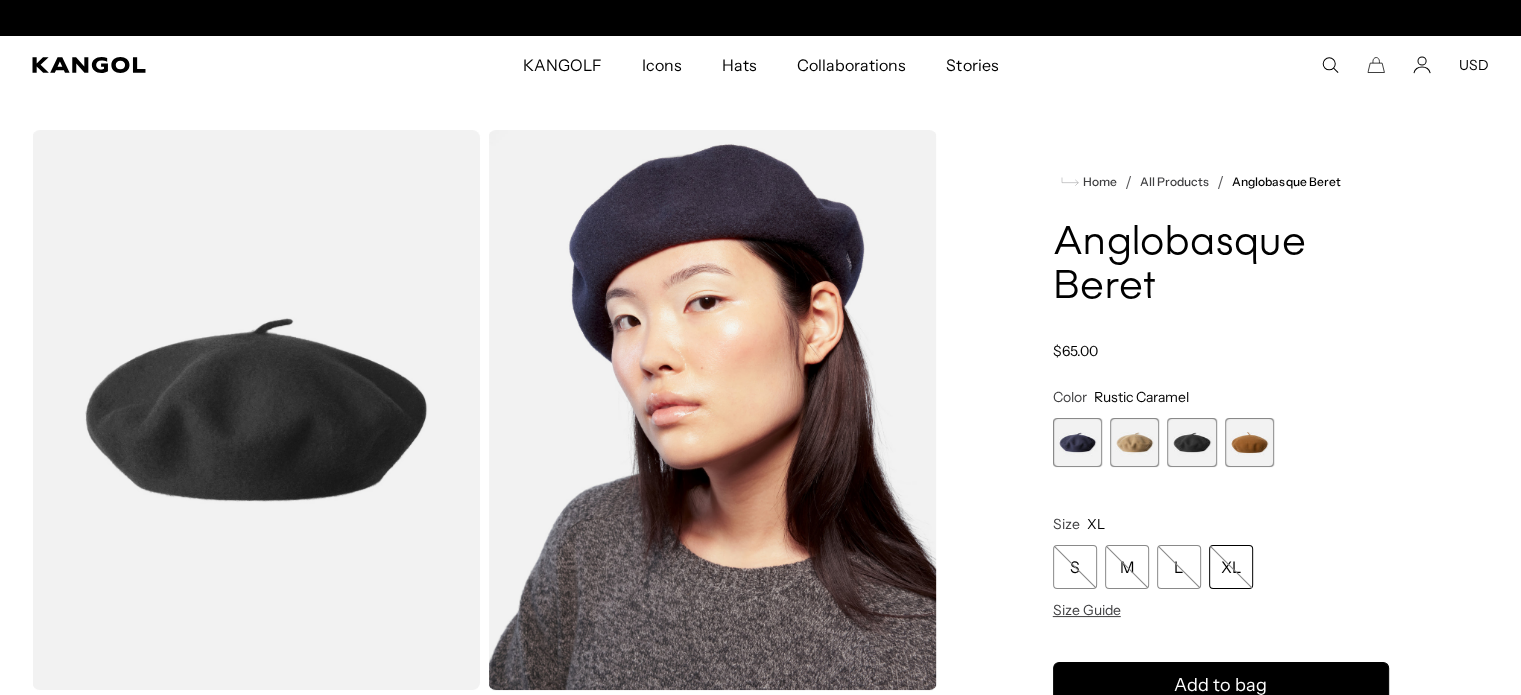 scroll, scrollTop: 0, scrollLeft: 0, axis: both 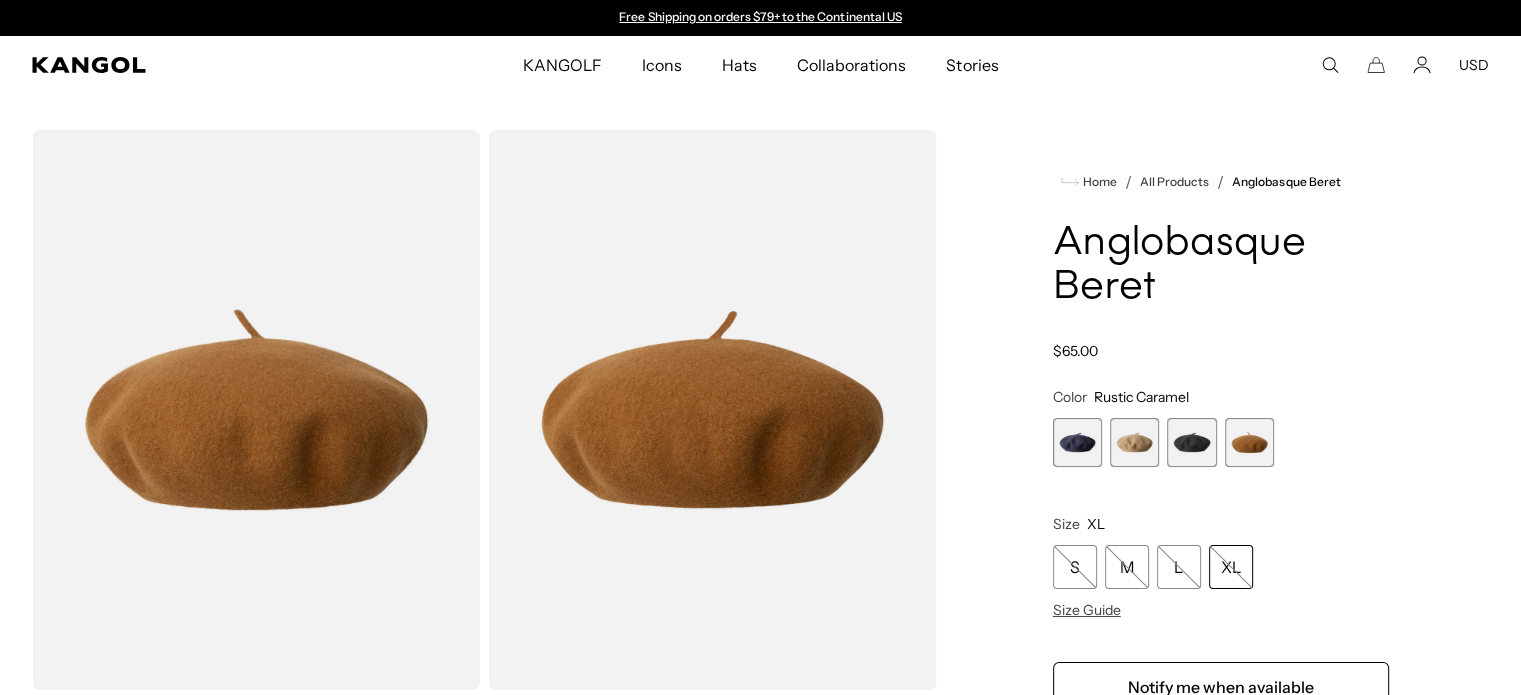 click at bounding box center [1191, 442] 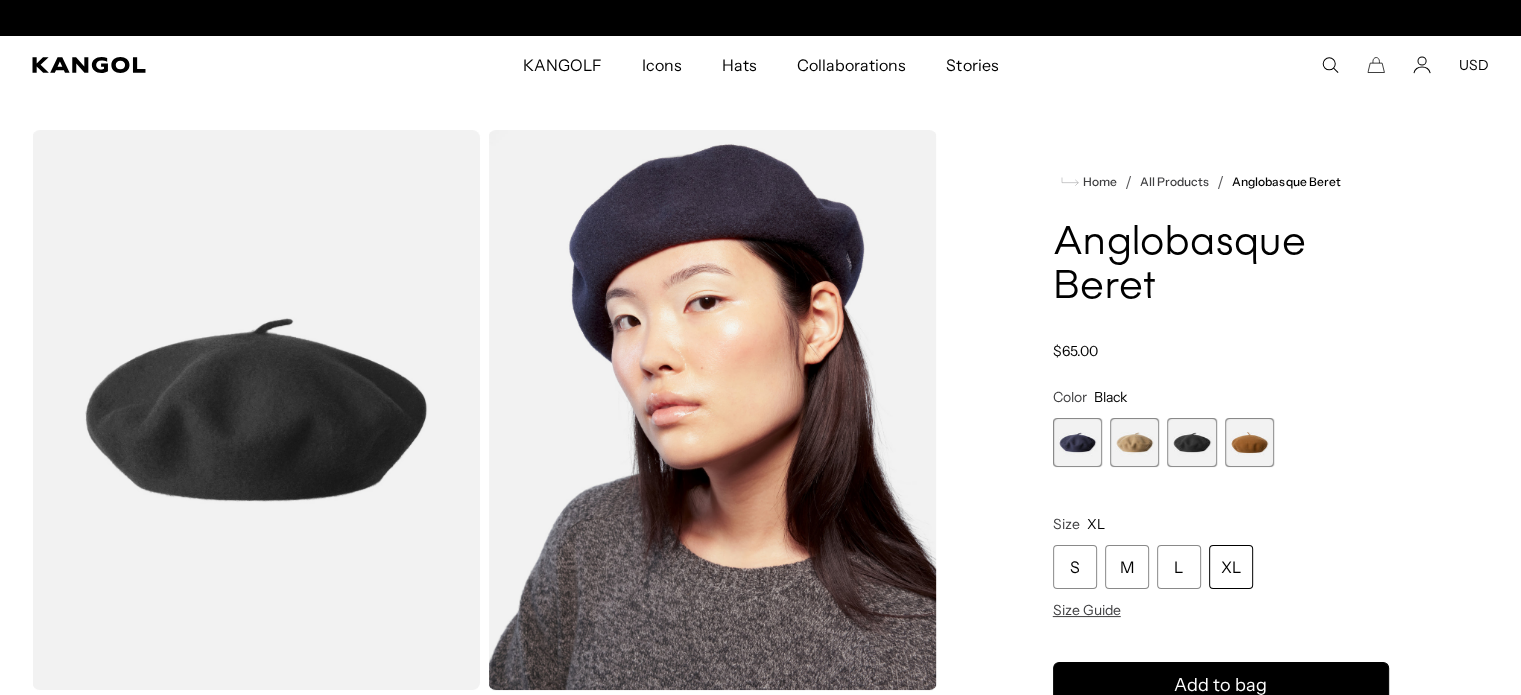 scroll, scrollTop: 0, scrollLeft: 412, axis: horizontal 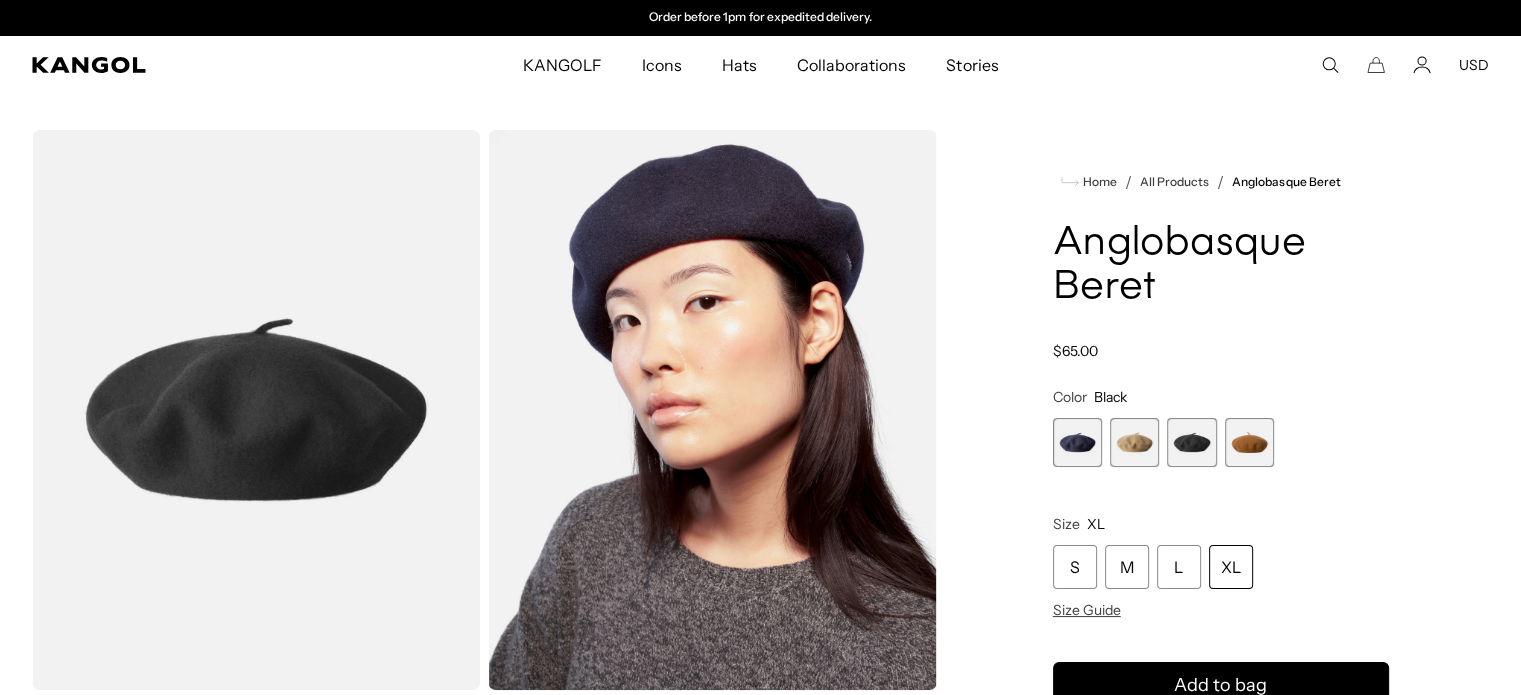 click on "XL" at bounding box center [1231, 567] 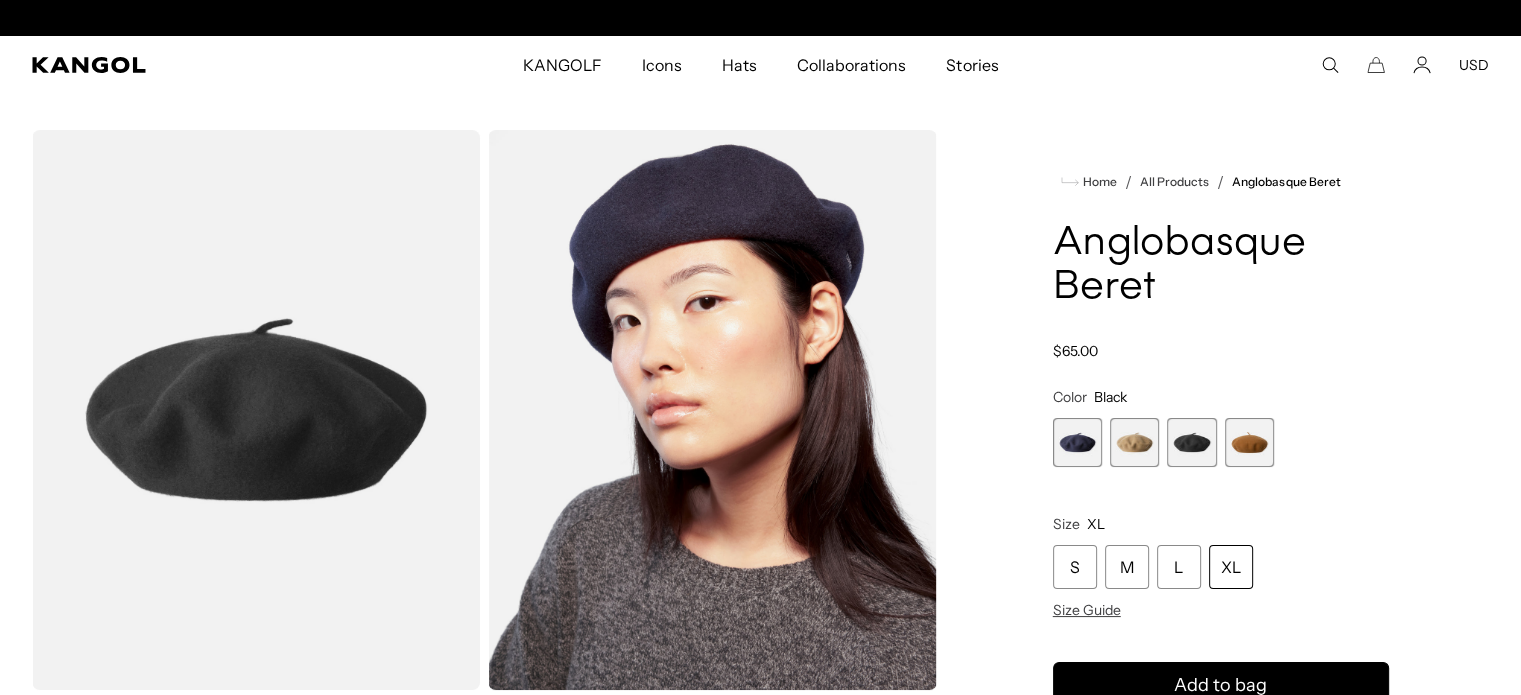 scroll, scrollTop: 0, scrollLeft: 0, axis: both 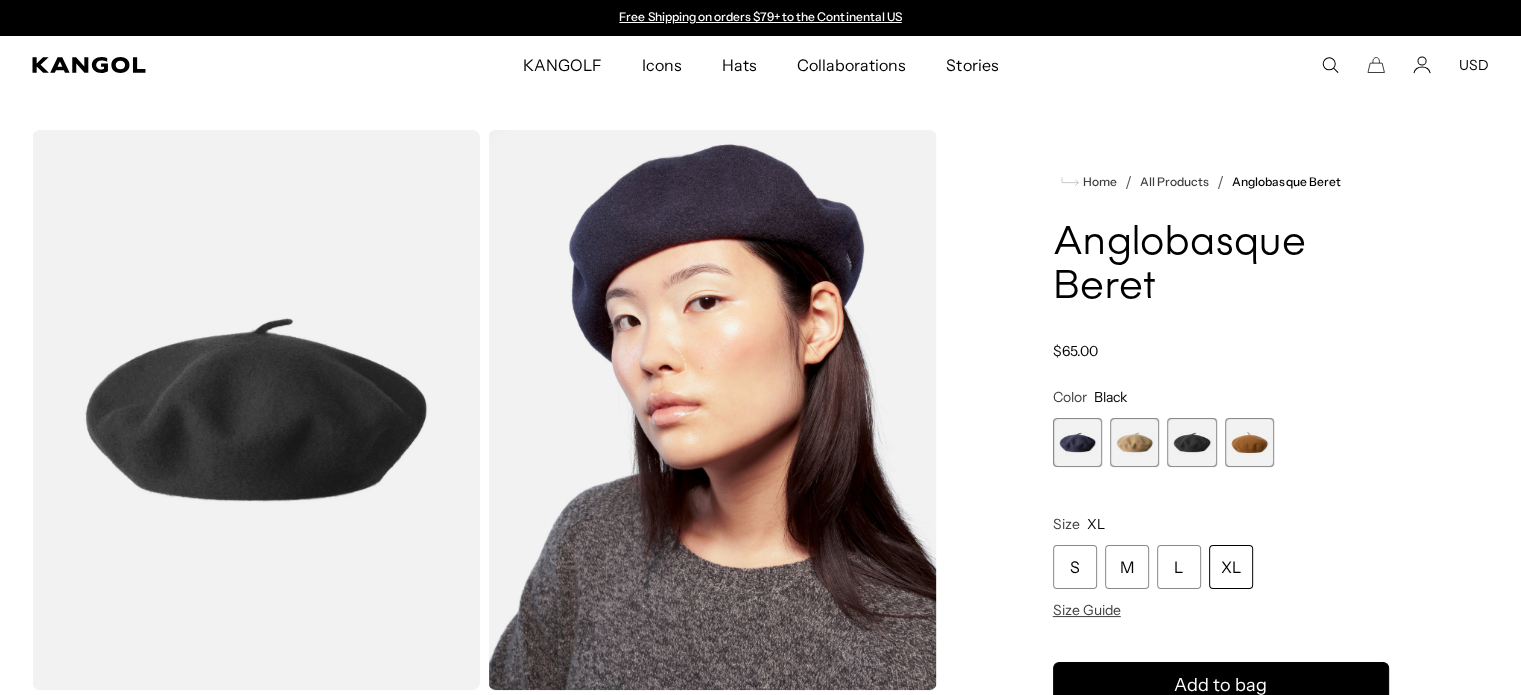 click at bounding box center [1077, 442] 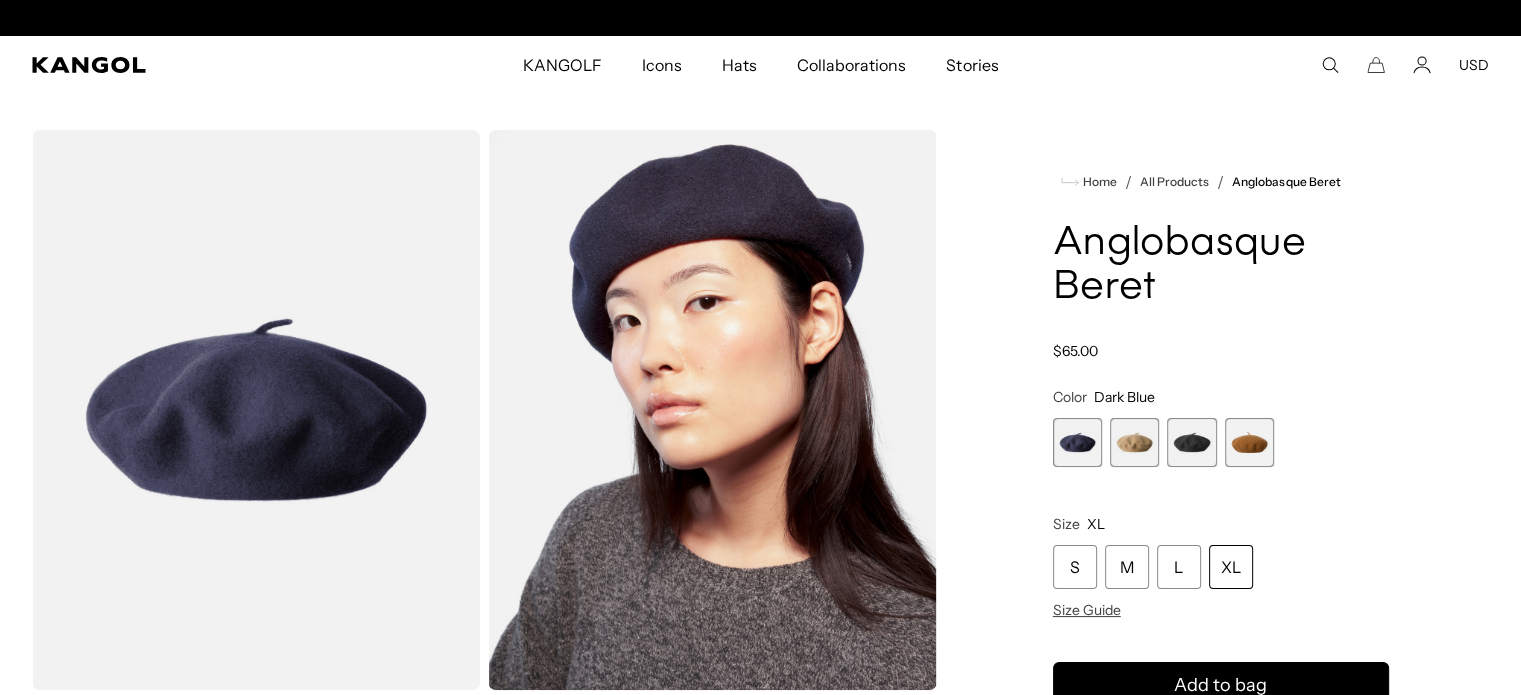 scroll, scrollTop: 0, scrollLeft: 412, axis: horizontal 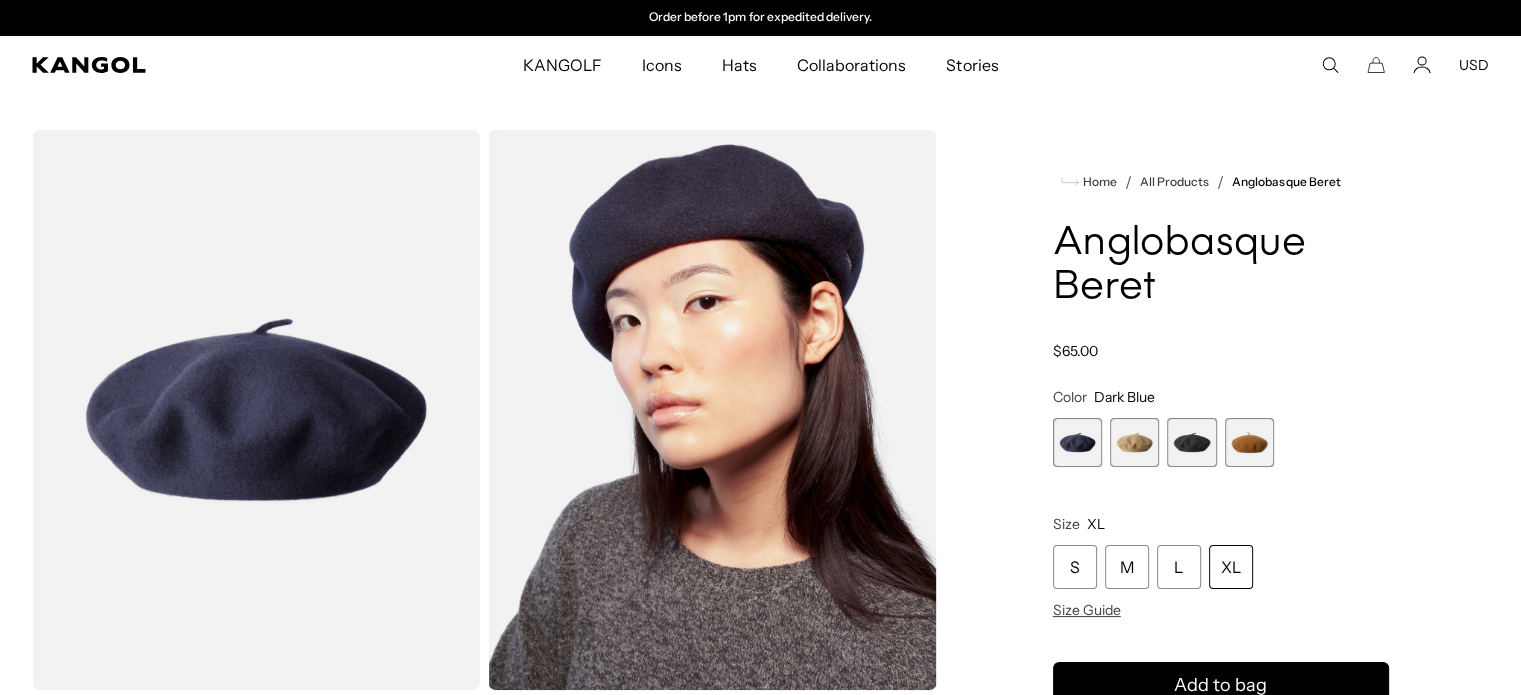 click at bounding box center (1191, 442) 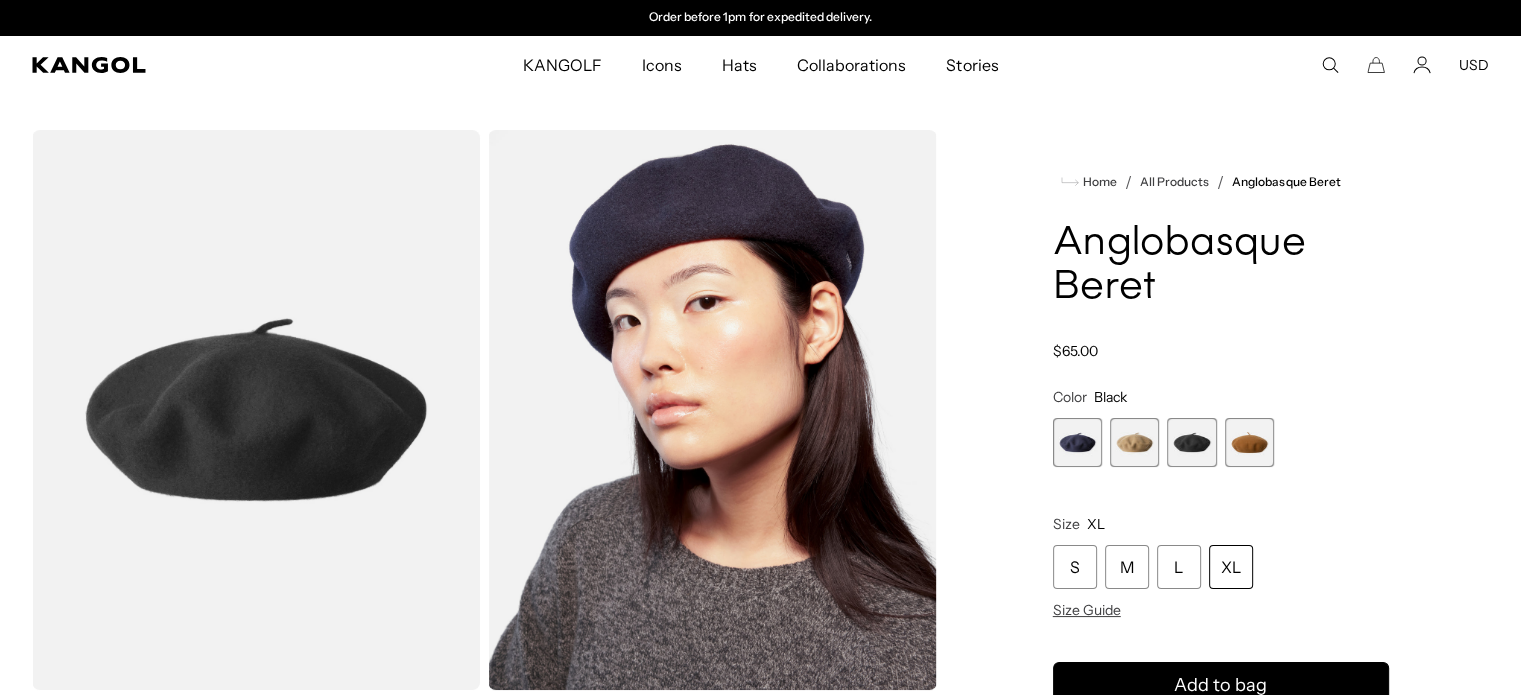 click at bounding box center [1134, 442] 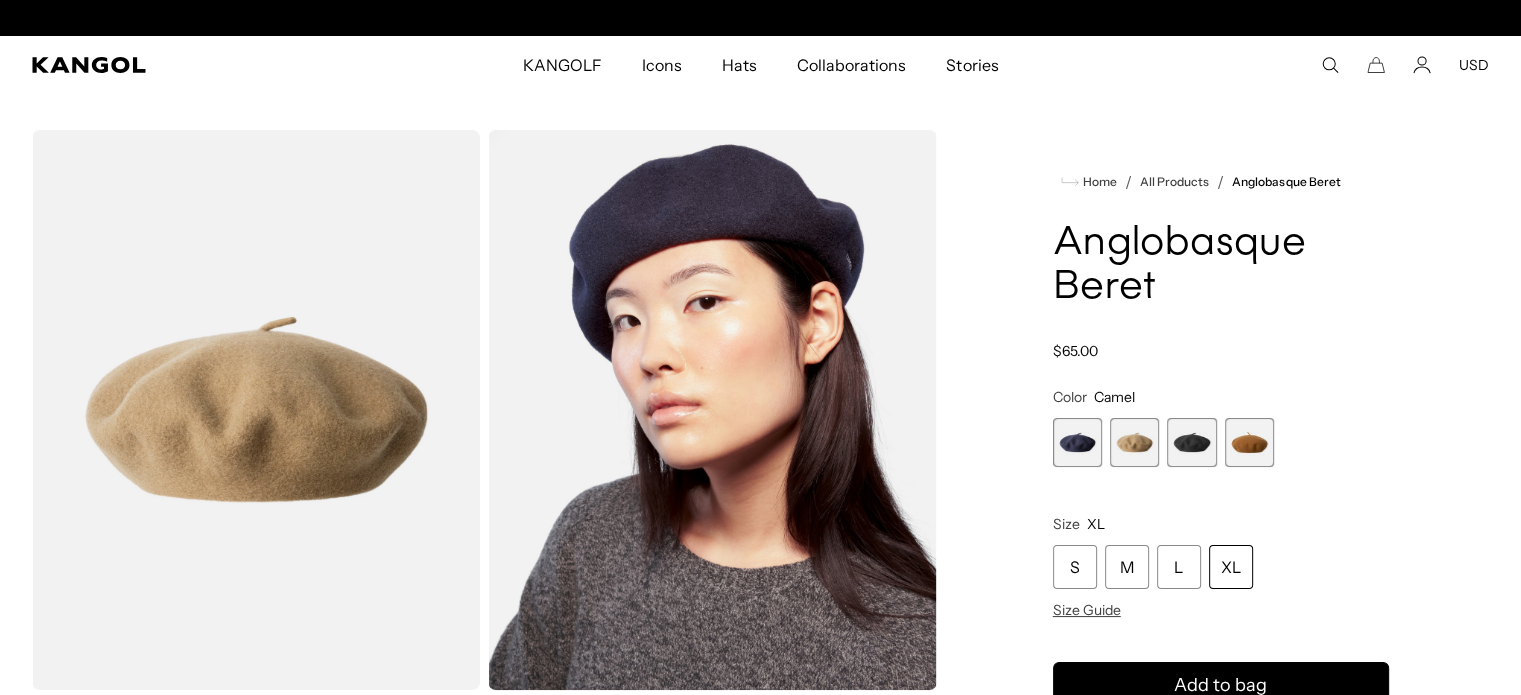scroll, scrollTop: 0, scrollLeft: 412, axis: horizontal 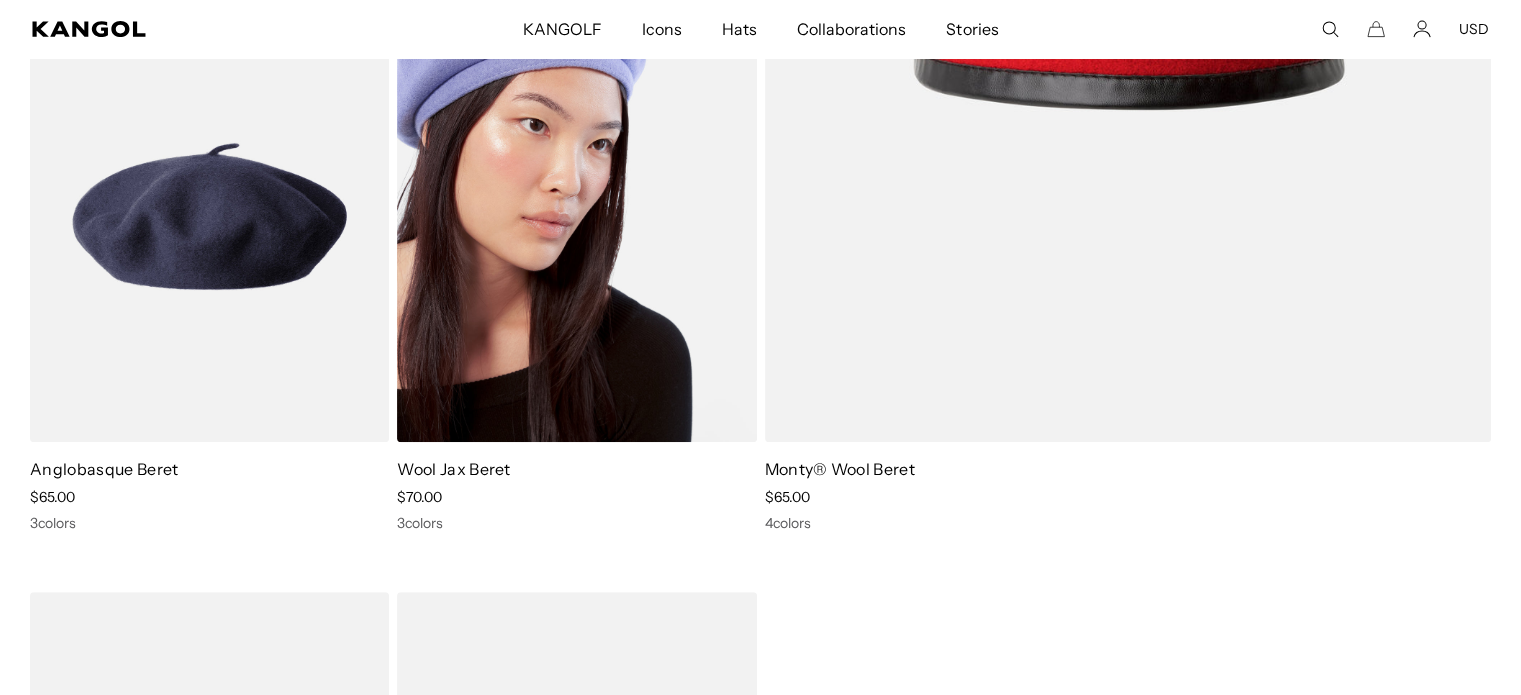 drag, startPoint x: 604, startPoint y: 263, endPoint x: 464, endPoint y: 458, distance: 240.05208 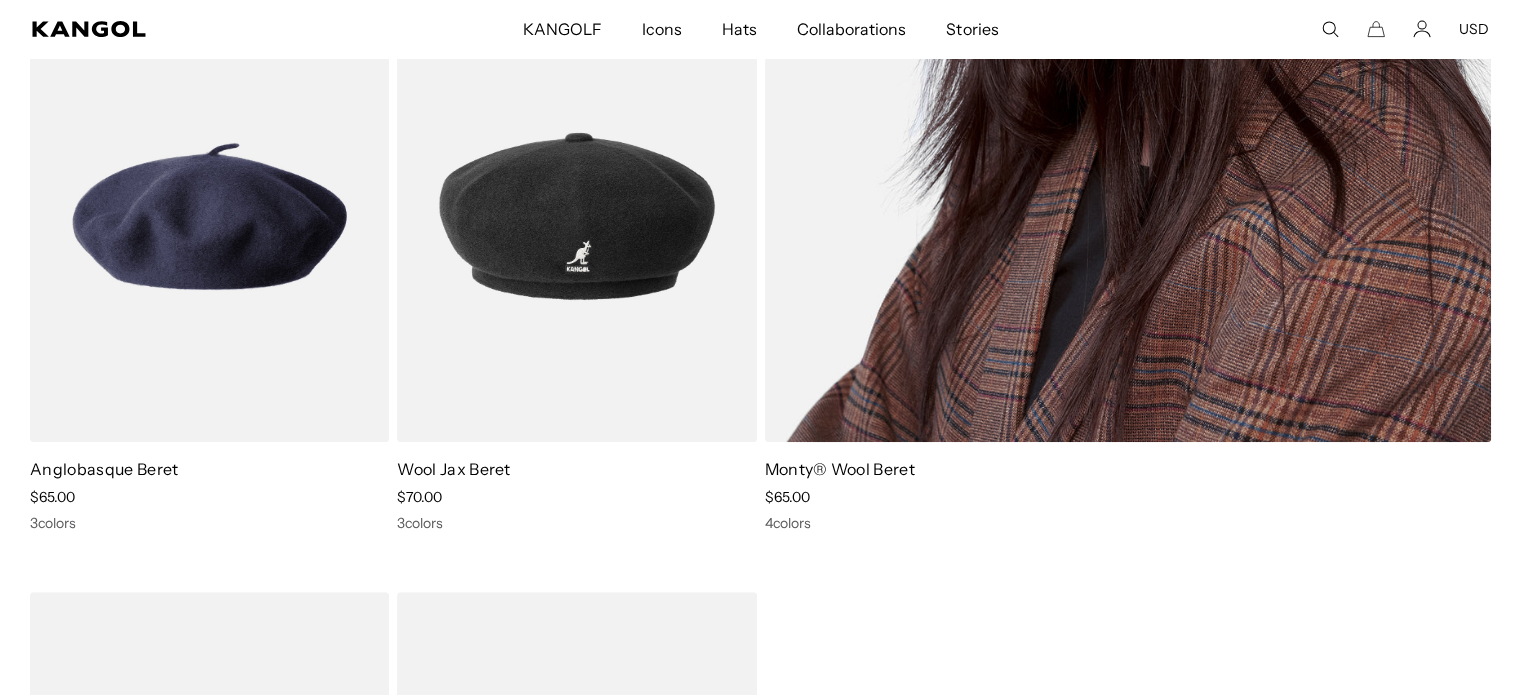 scroll, scrollTop: 0, scrollLeft: 0, axis: both 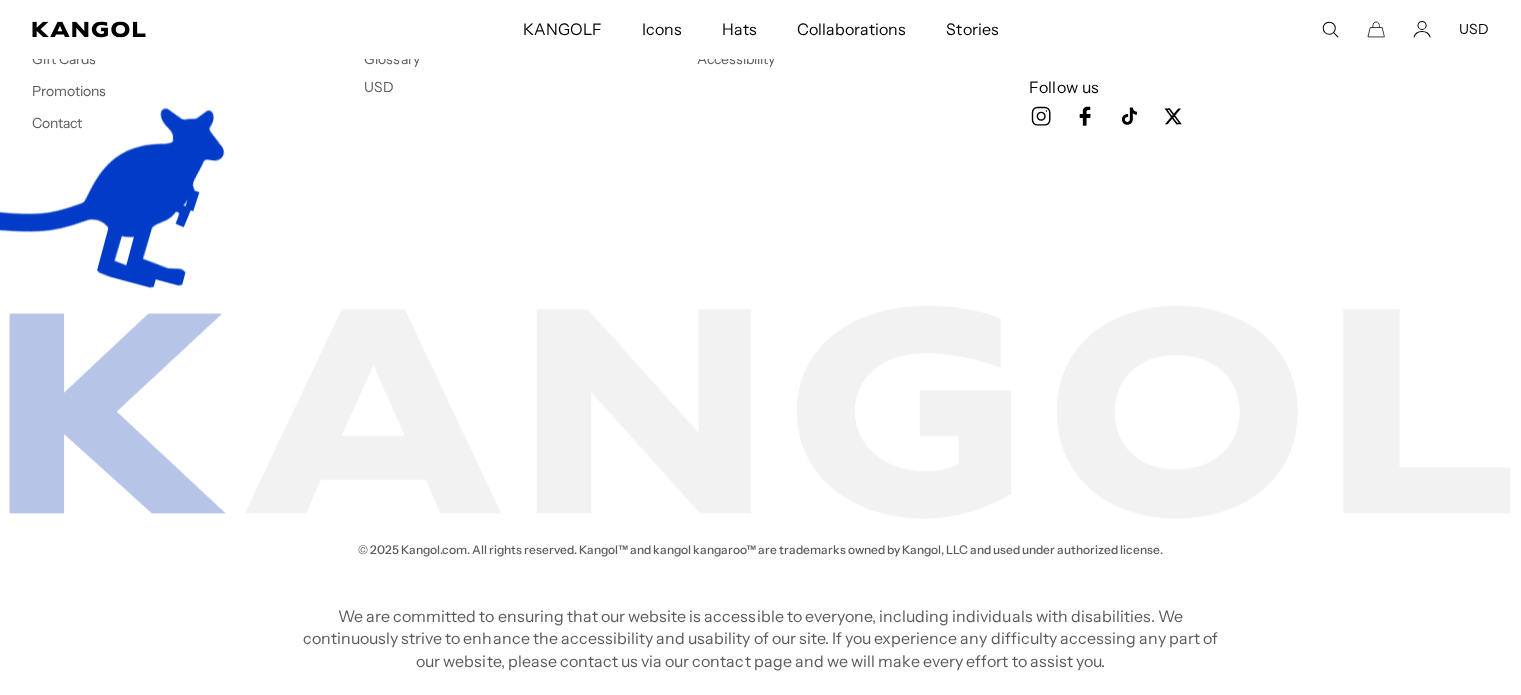 click on "Promotions" at bounding box center [190, 90] 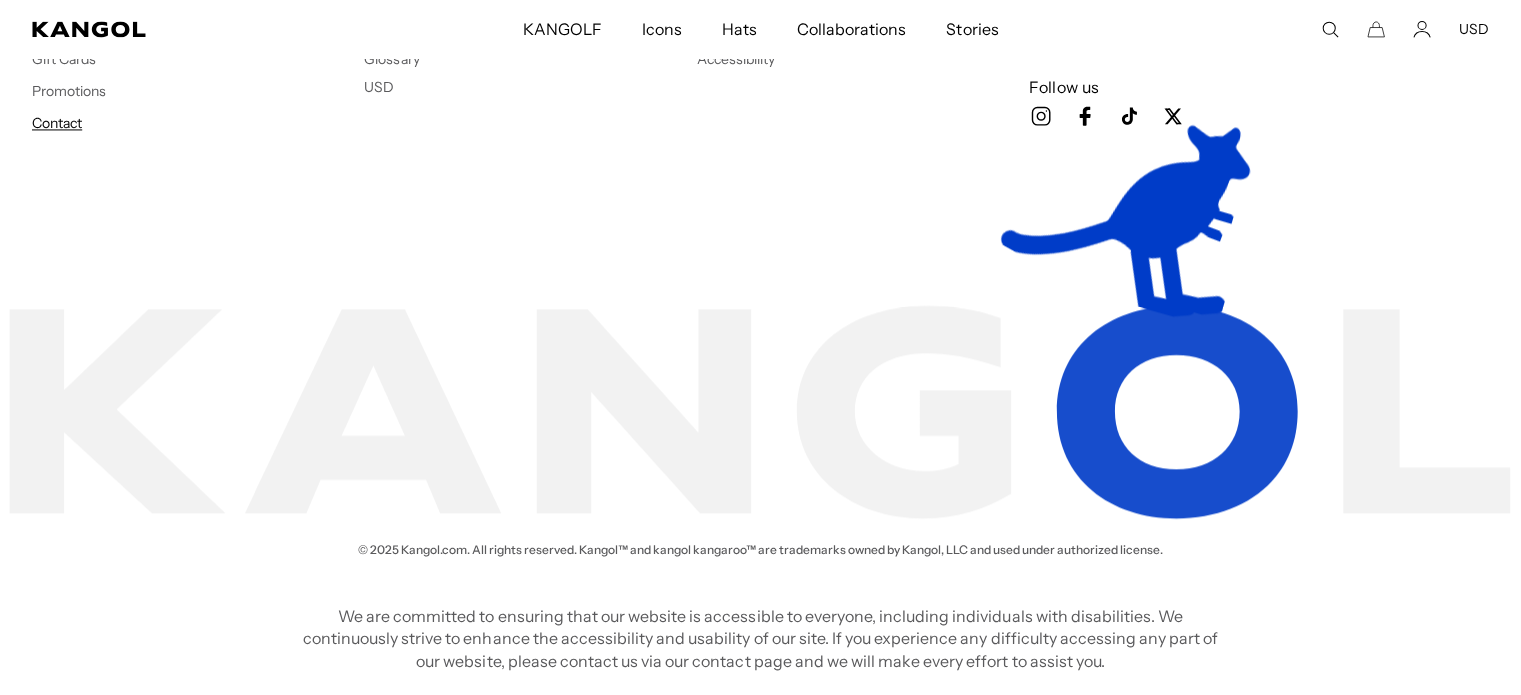 click on "Contact" at bounding box center (57, 123) 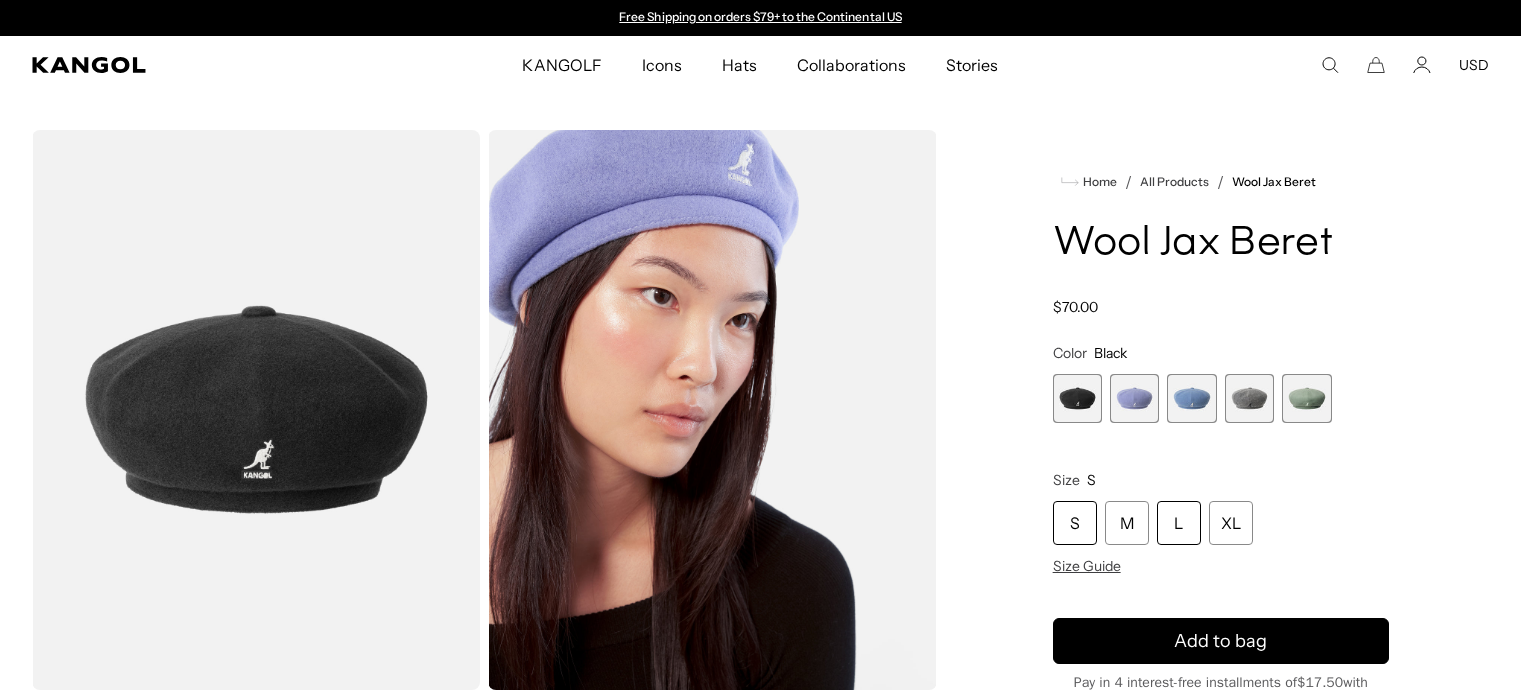 scroll, scrollTop: 0, scrollLeft: 0, axis: both 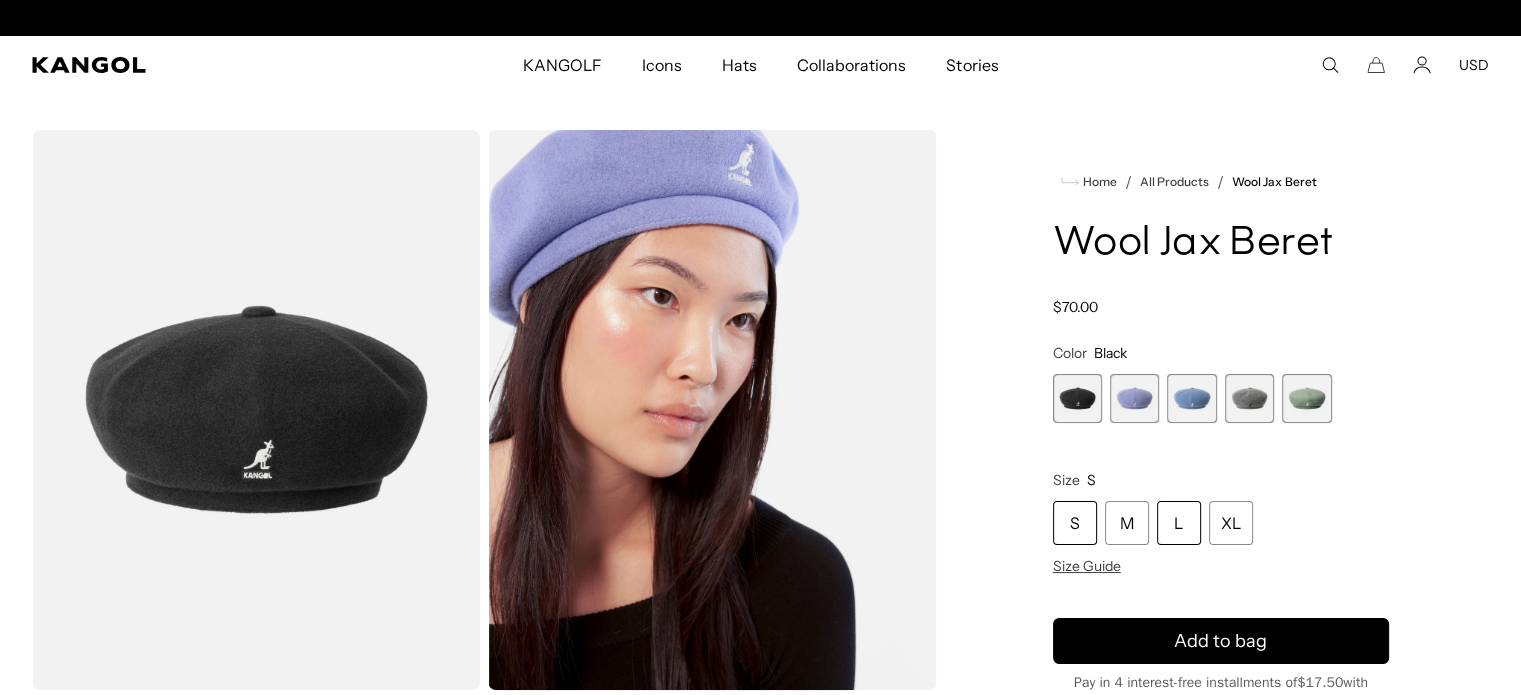 click at bounding box center (1077, 398) 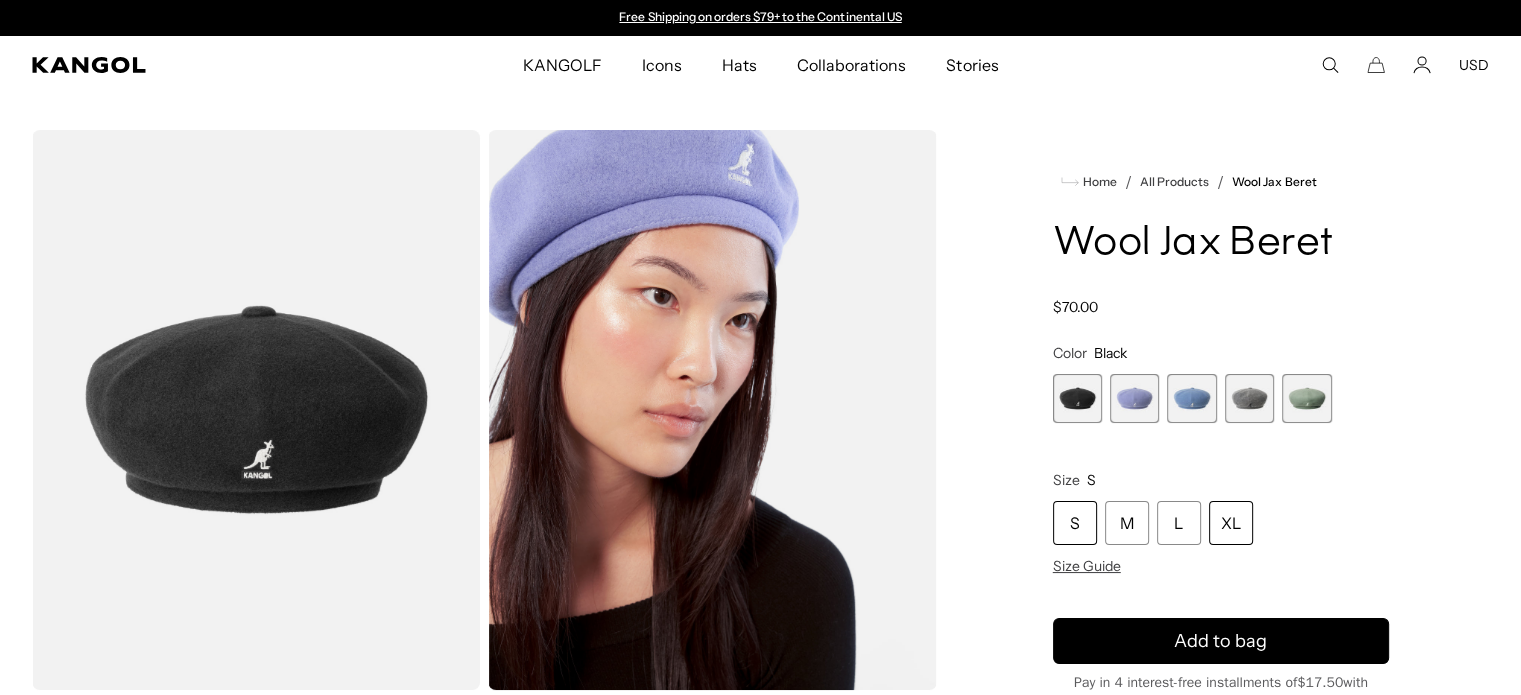 click on "XL" at bounding box center (1231, 523) 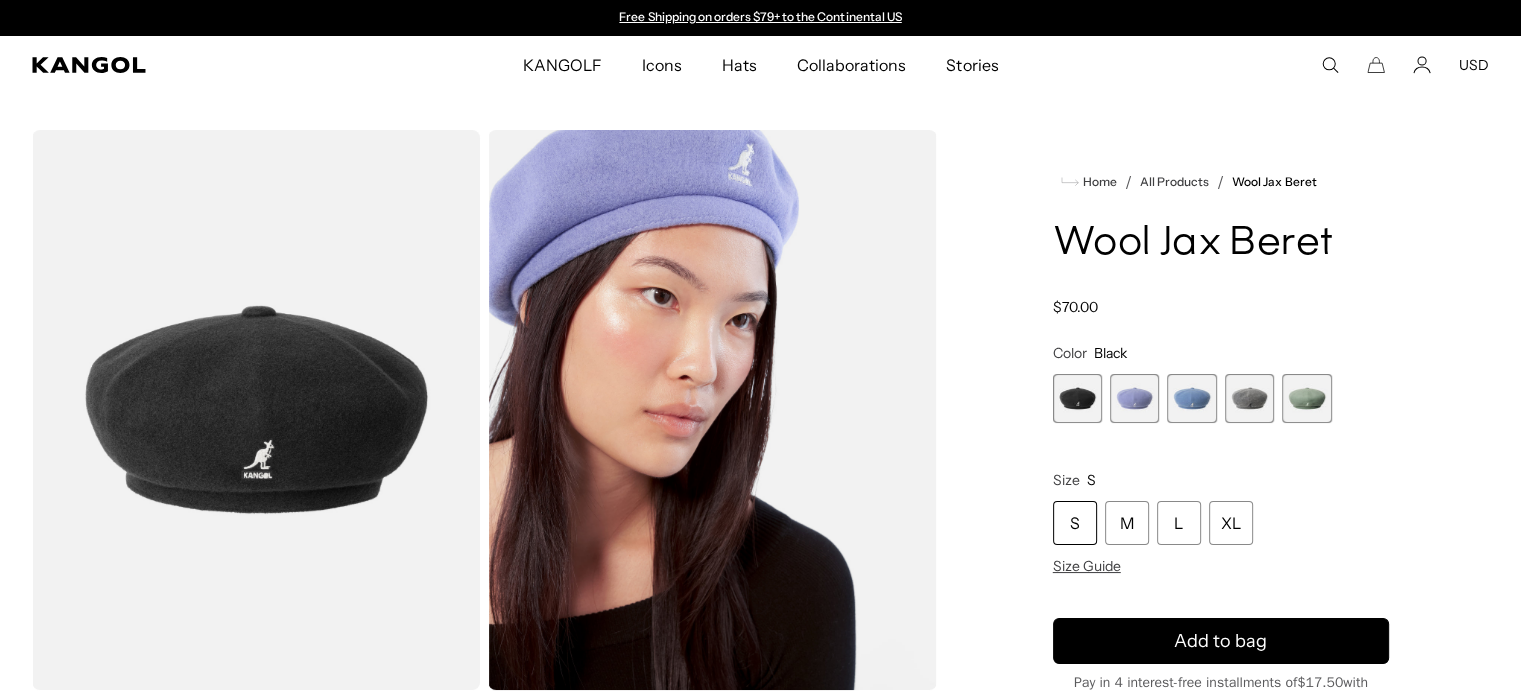 scroll, scrollTop: 0, scrollLeft: 412, axis: horizontal 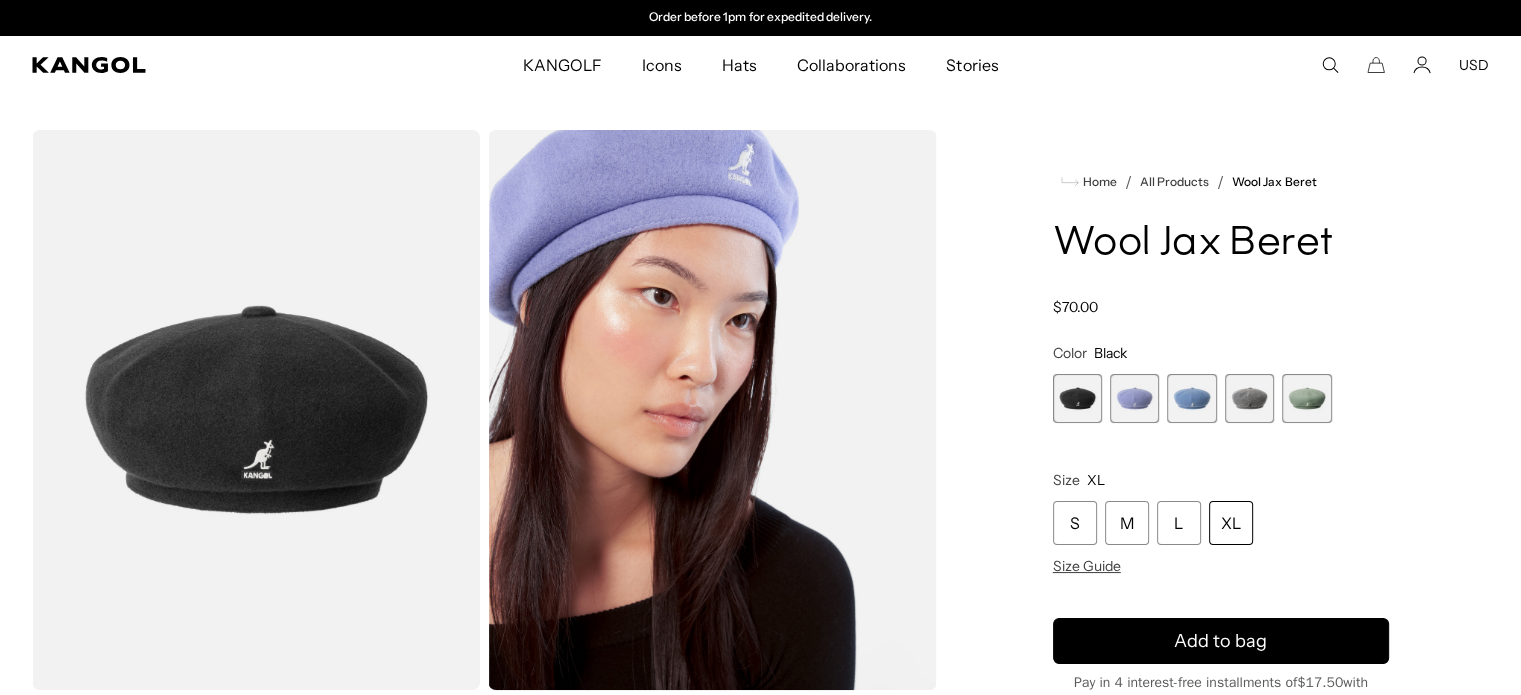click on "XL" at bounding box center [1231, 523] 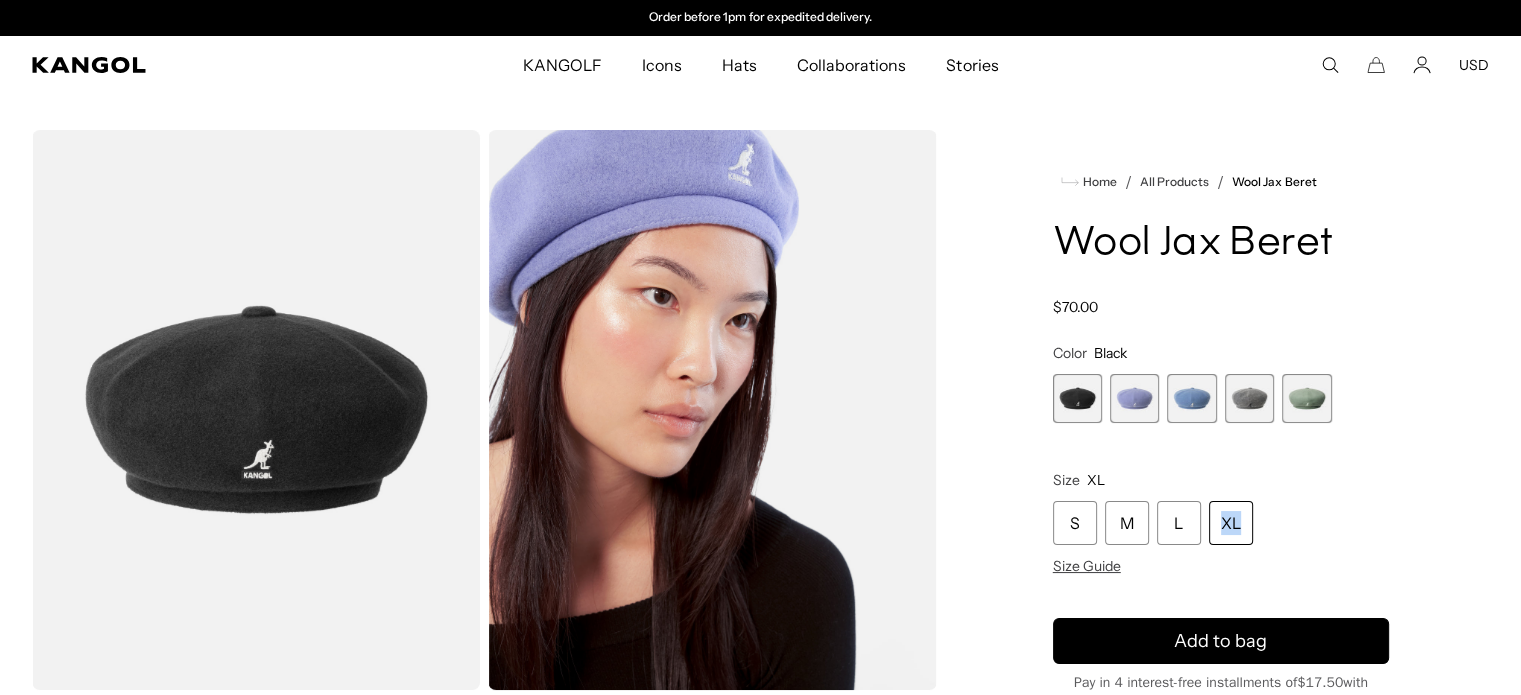 click on "XL" at bounding box center (1231, 523) 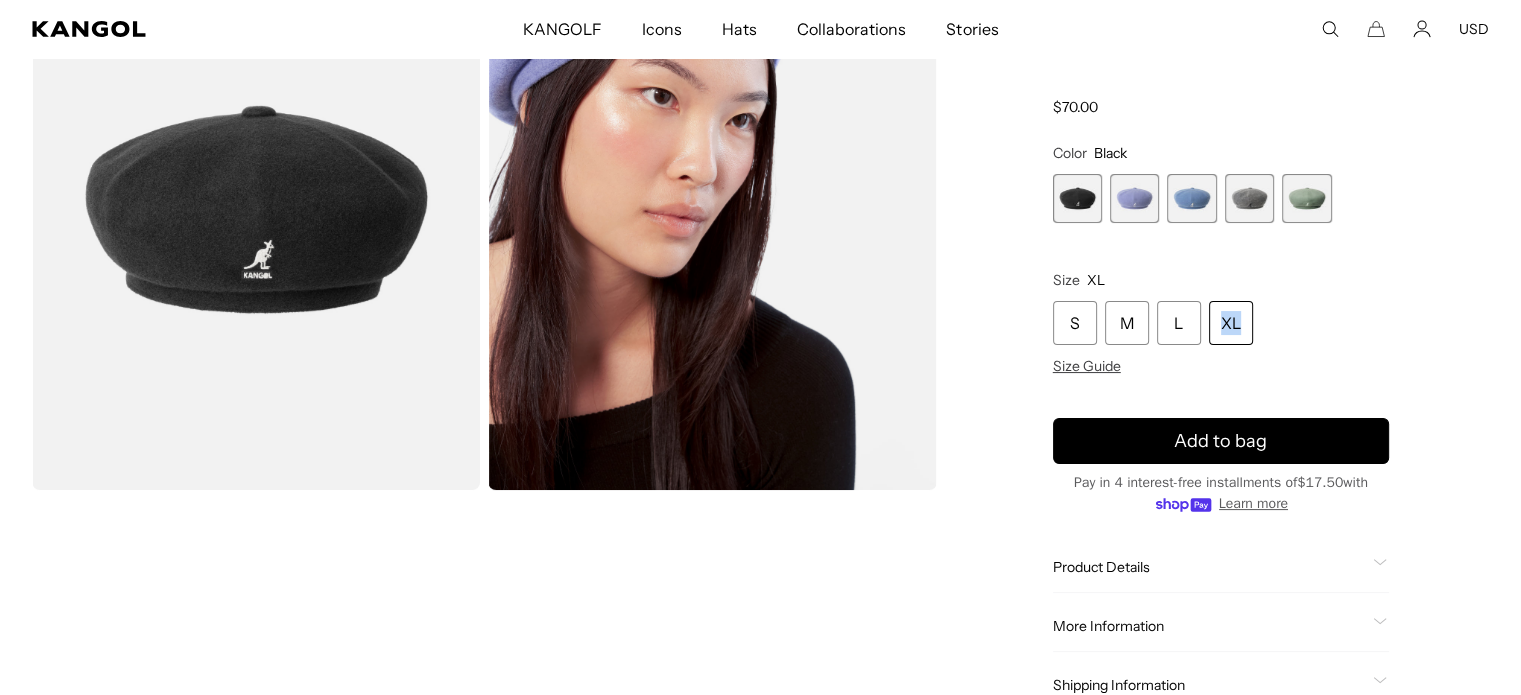scroll, scrollTop: 100, scrollLeft: 0, axis: vertical 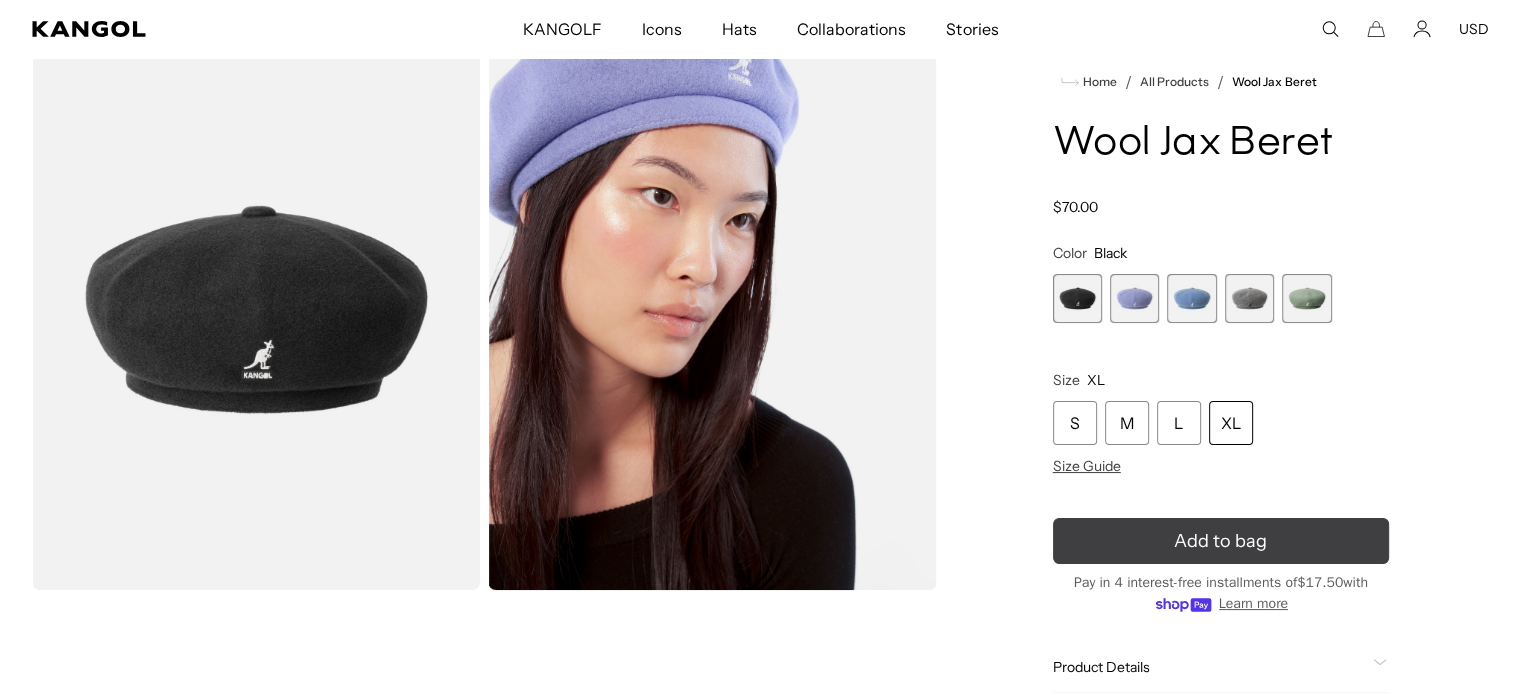 click 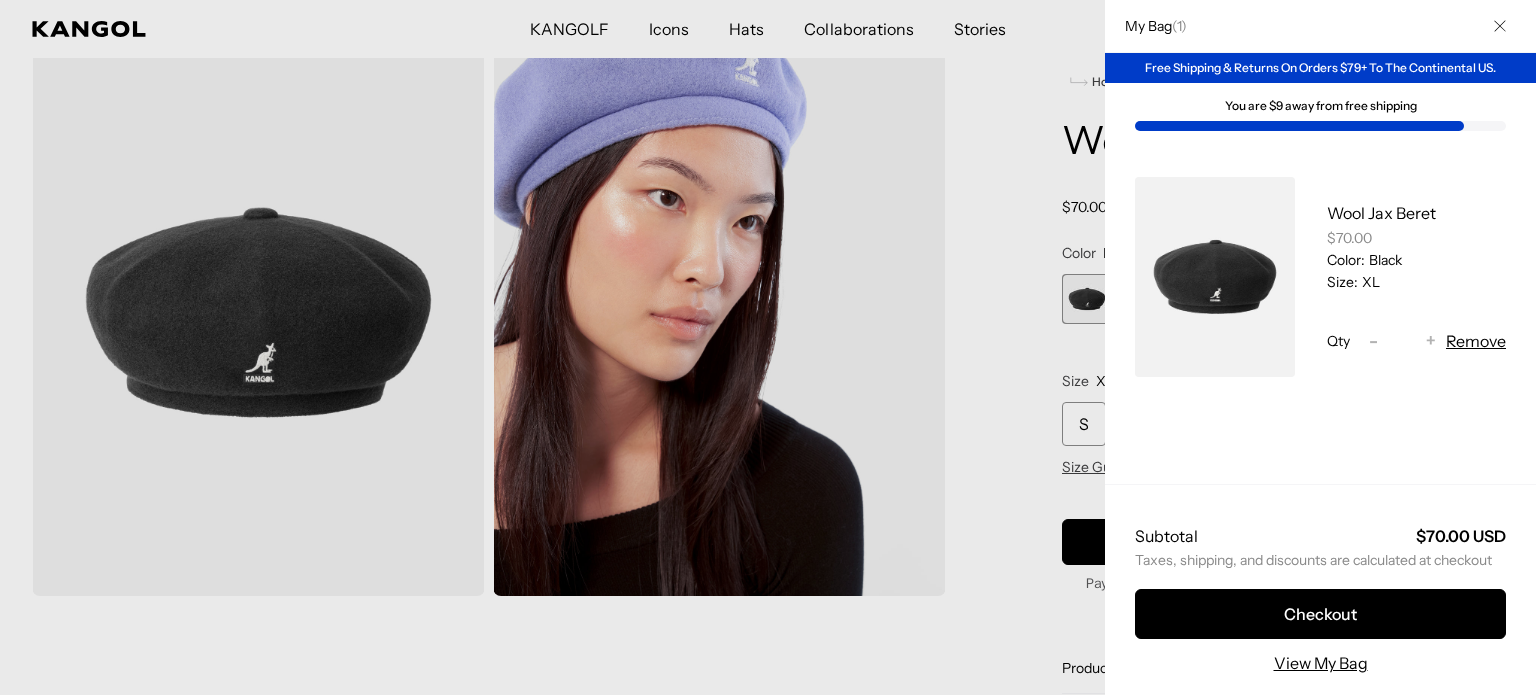 scroll, scrollTop: 0, scrollLeft: 412, axis: horizontal 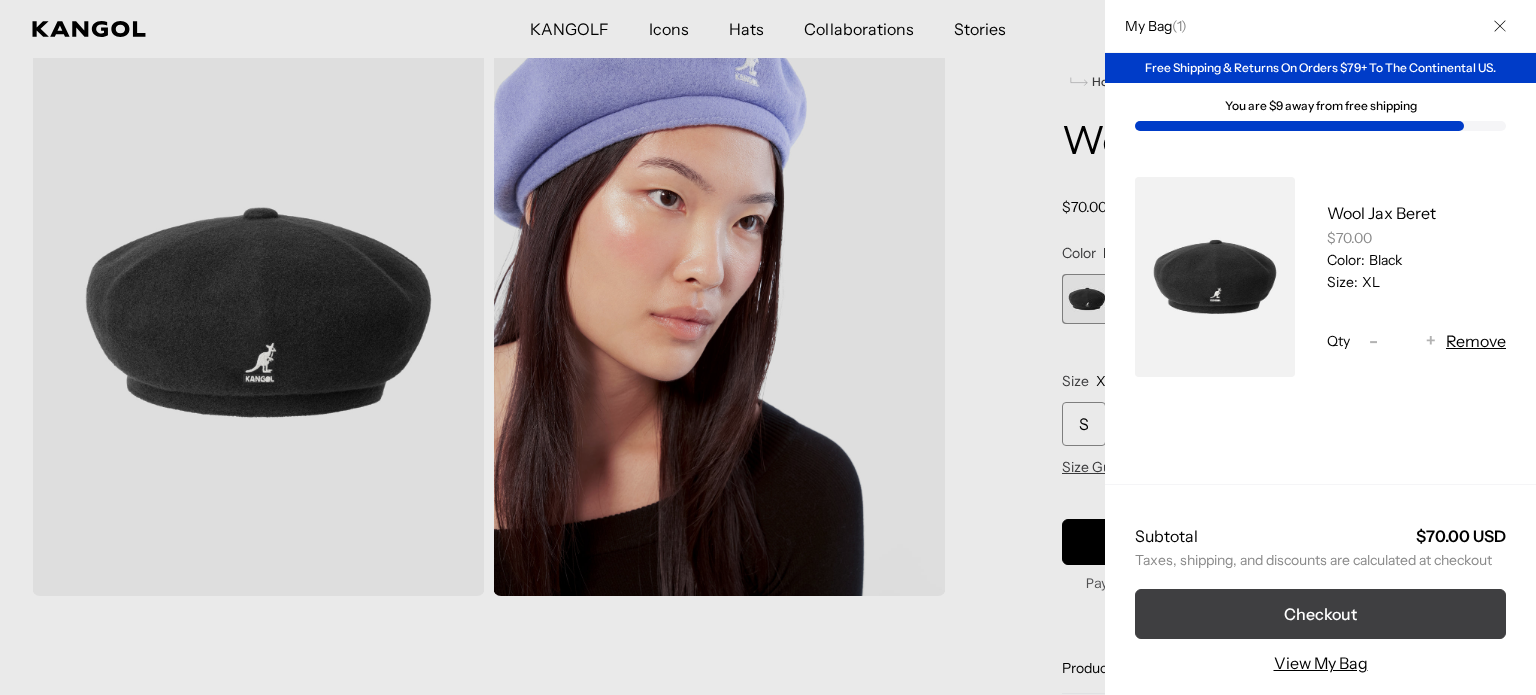 click on "Checkout" at bounding box center (1320, 614) 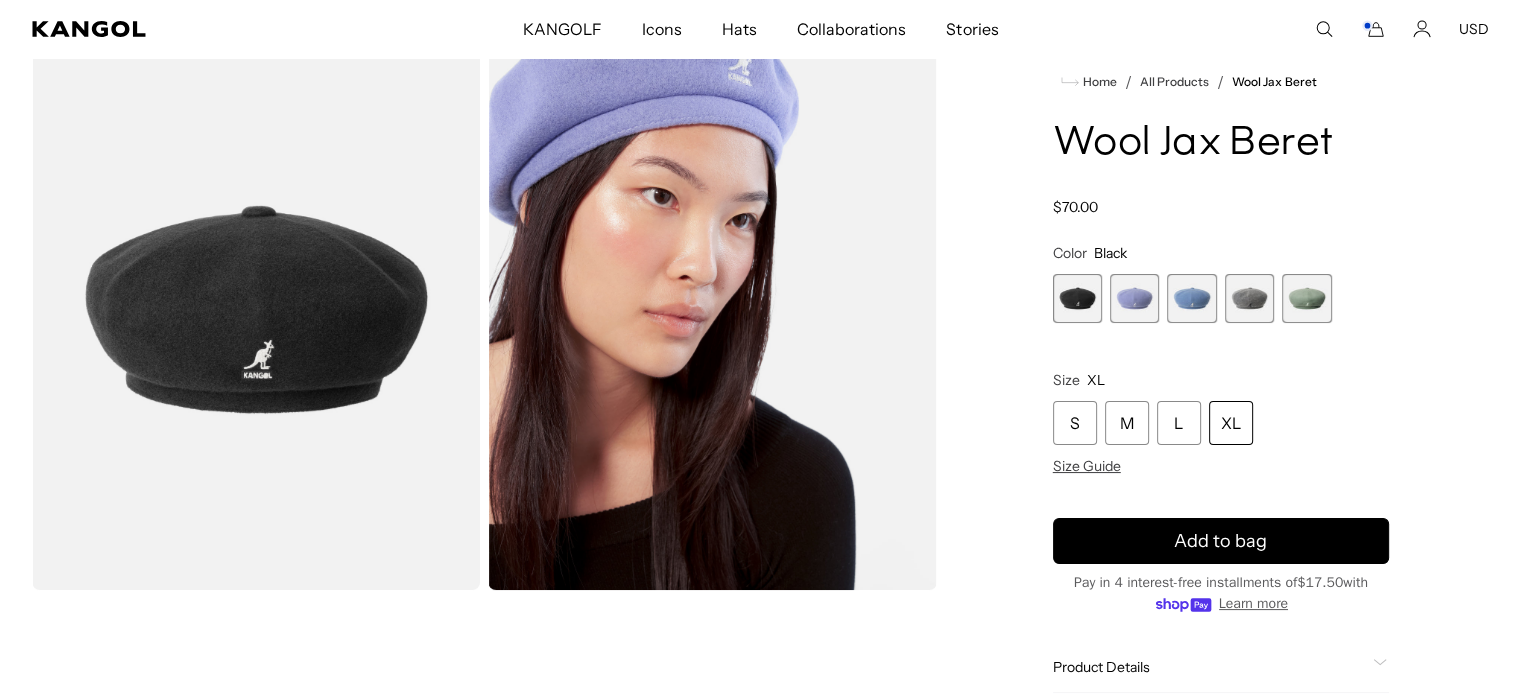 scroll, scrollTop: 100, scrollLeft: 0, axis: vertical 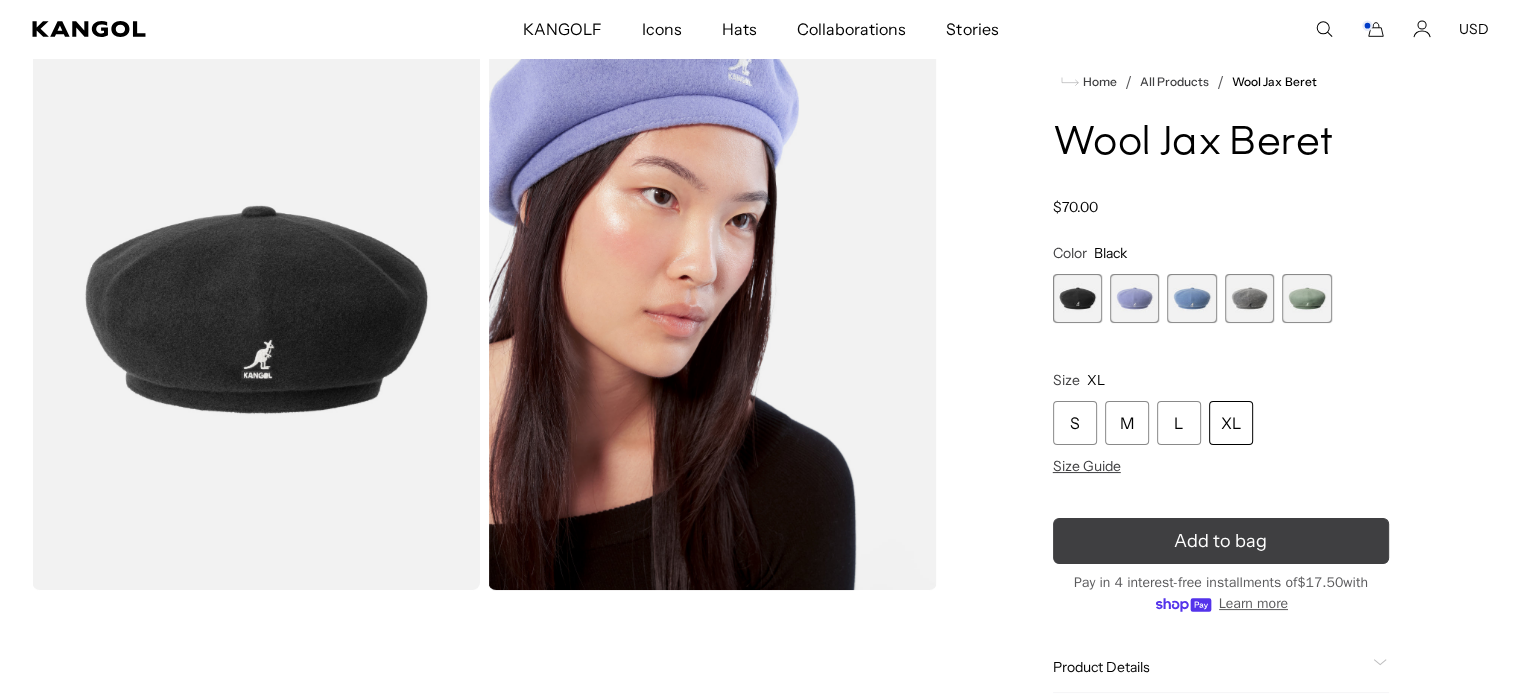 click on "Add to bag" at bounding box center [1221, 541] 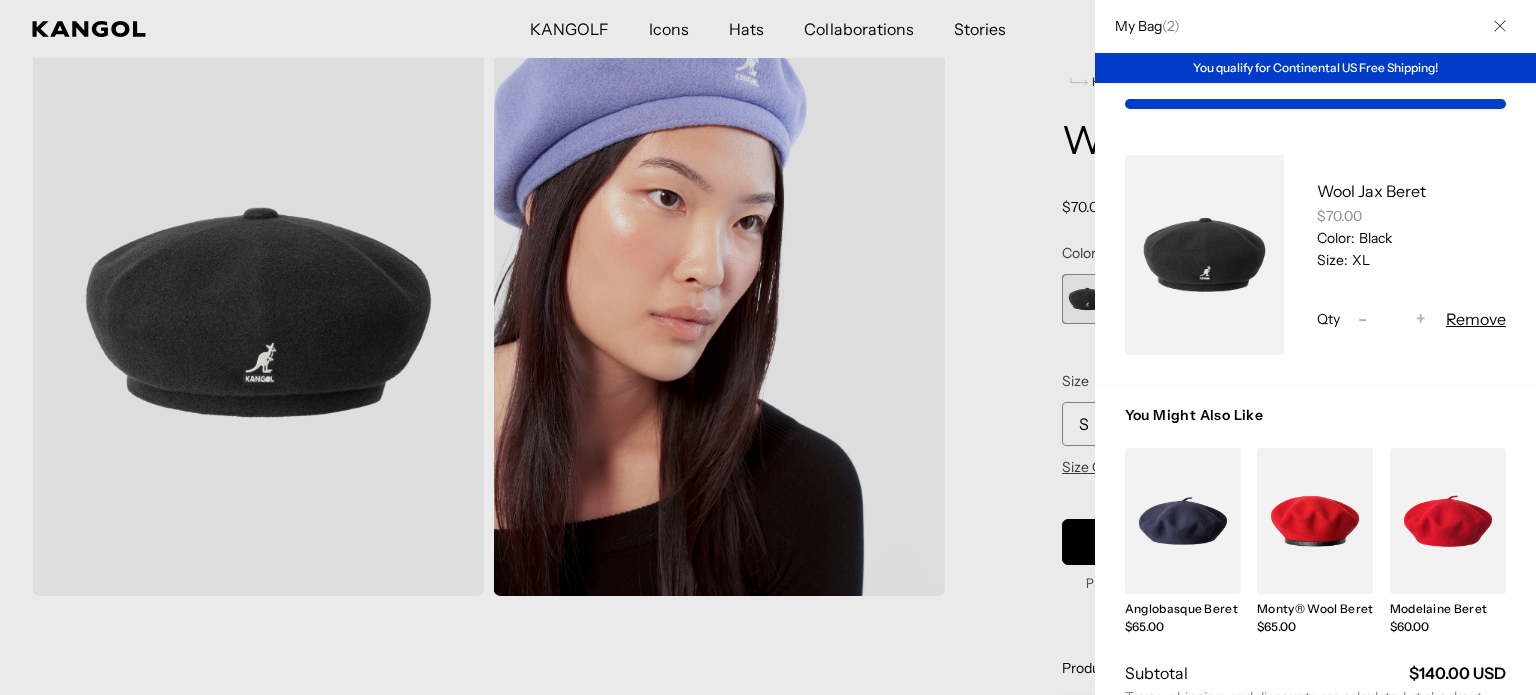 scroll, scrollTop: 0, scrollLeft: 412, axis: horizontal 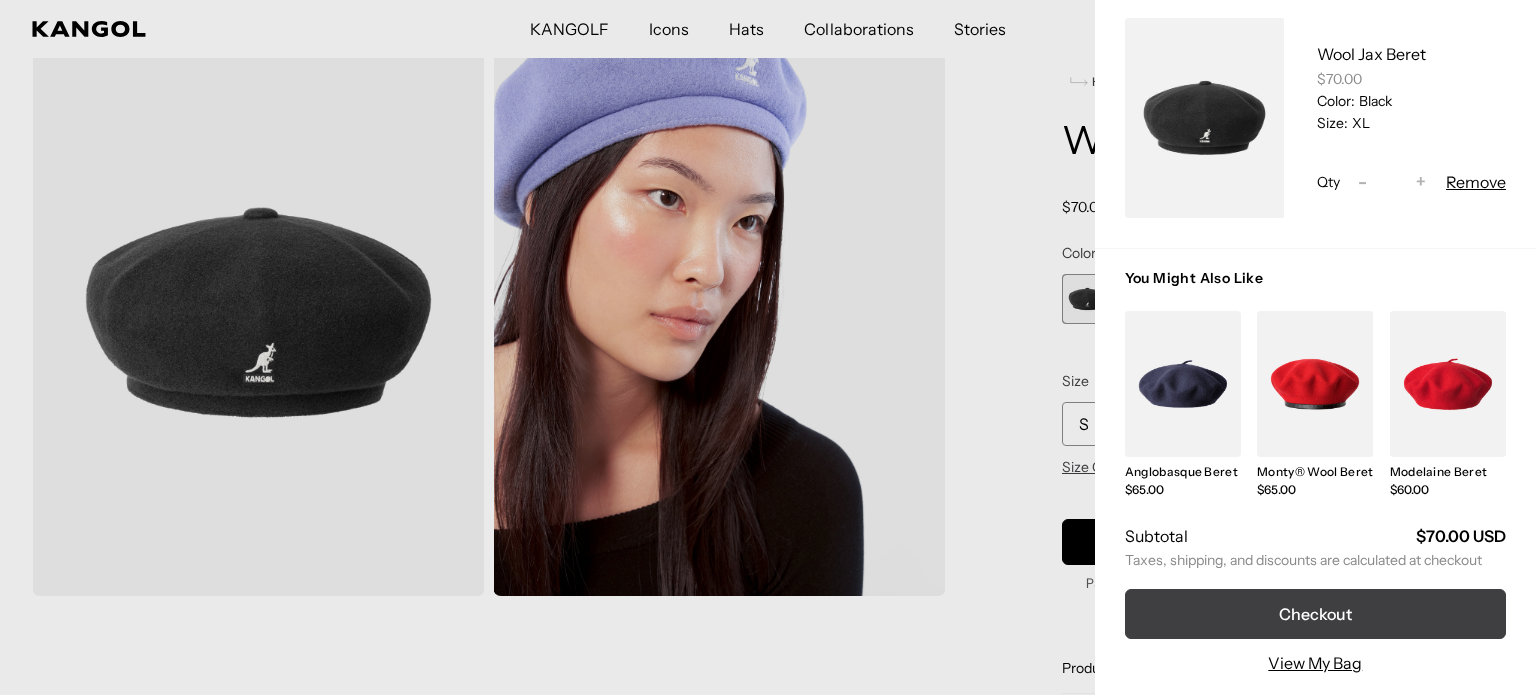 click on "Checkout" at bounding box center [1315, 614] 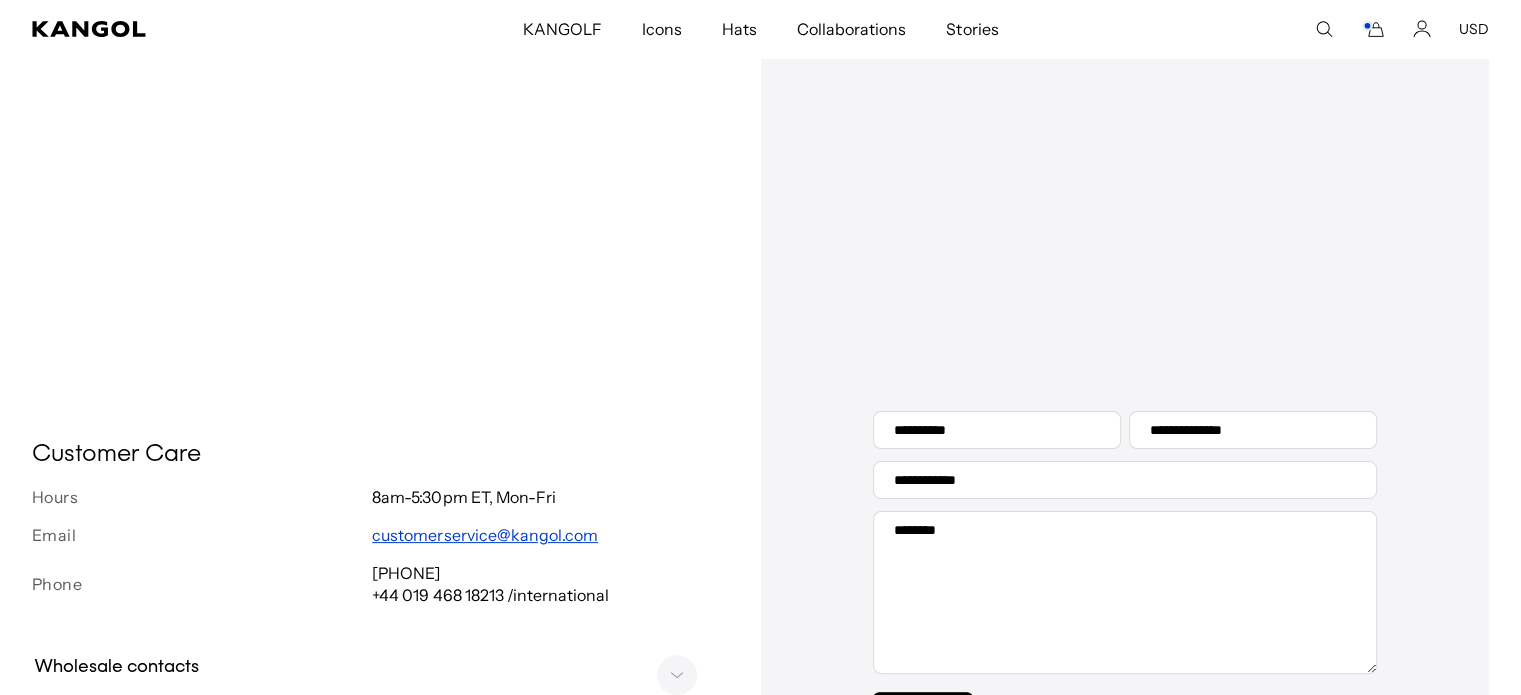 scroll, scrollTop: 400, scrollLeft: 0, axis: vertical 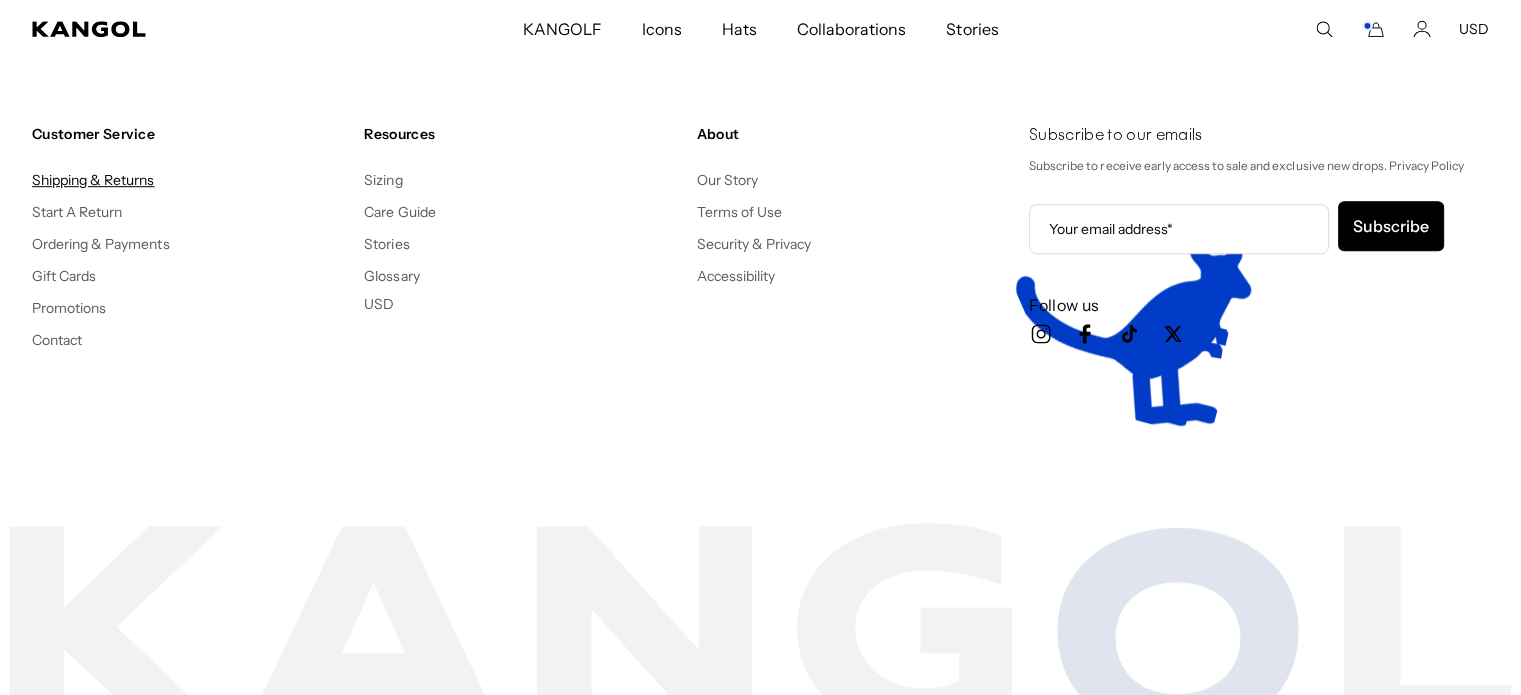 click on "Shipping & Returns" at bounding box center [93, 180] 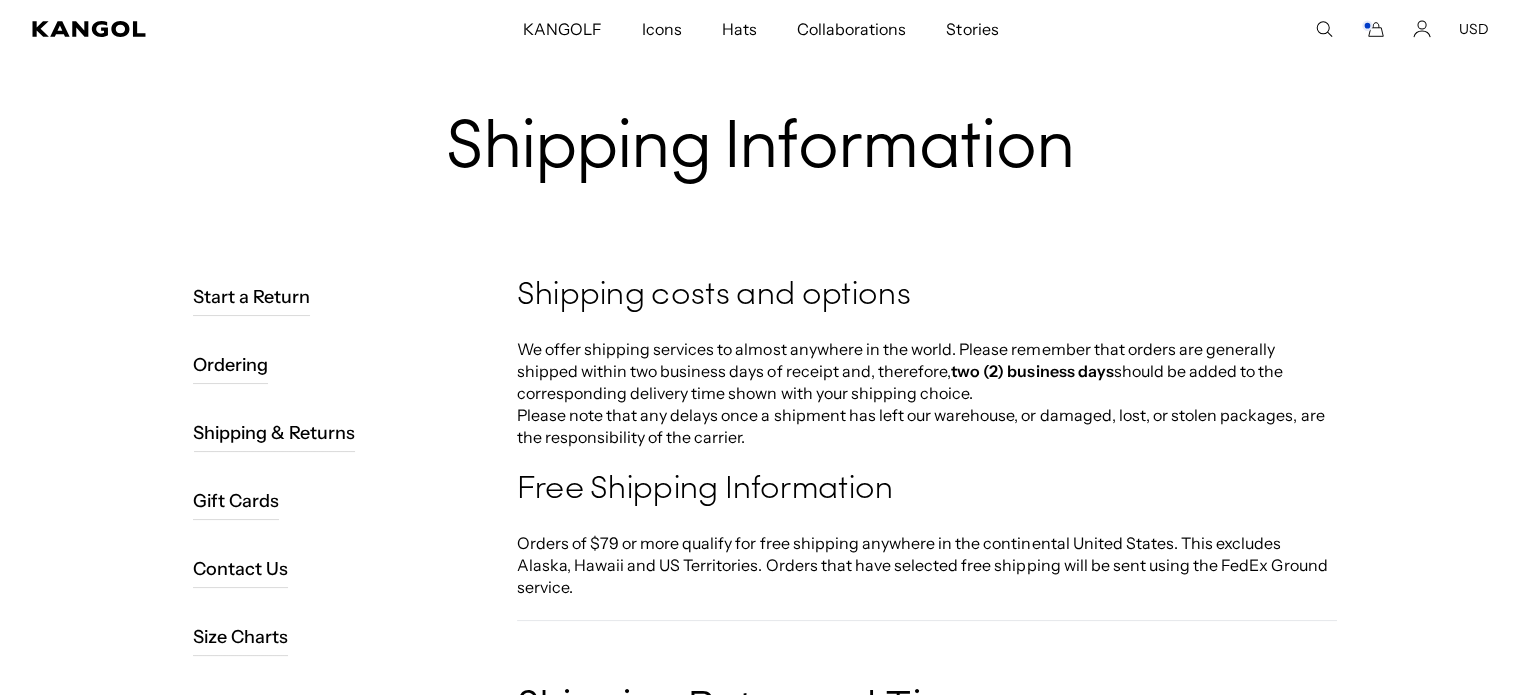 scroll, scrollTop: 0, scrollLeft: 0, axis: both 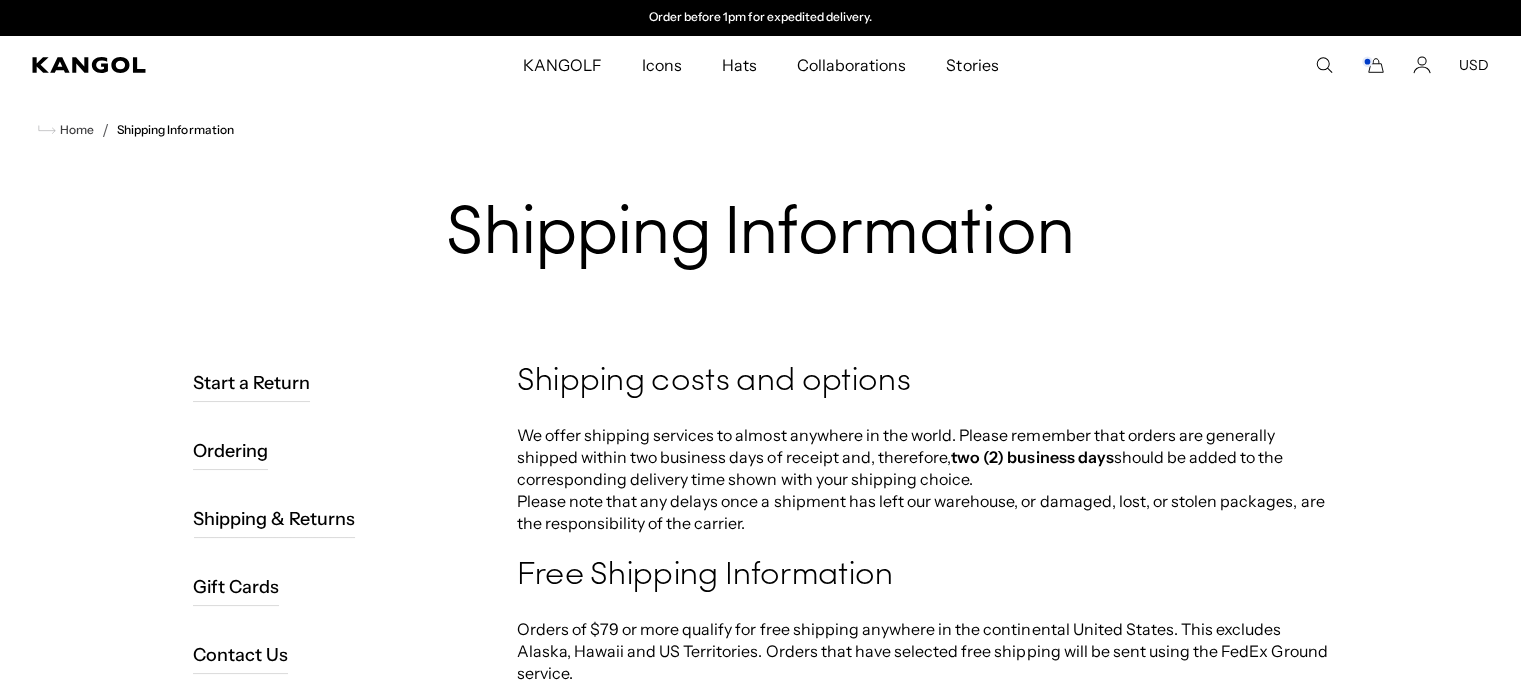 click on "Ordering" at bounding box center [335, 451] 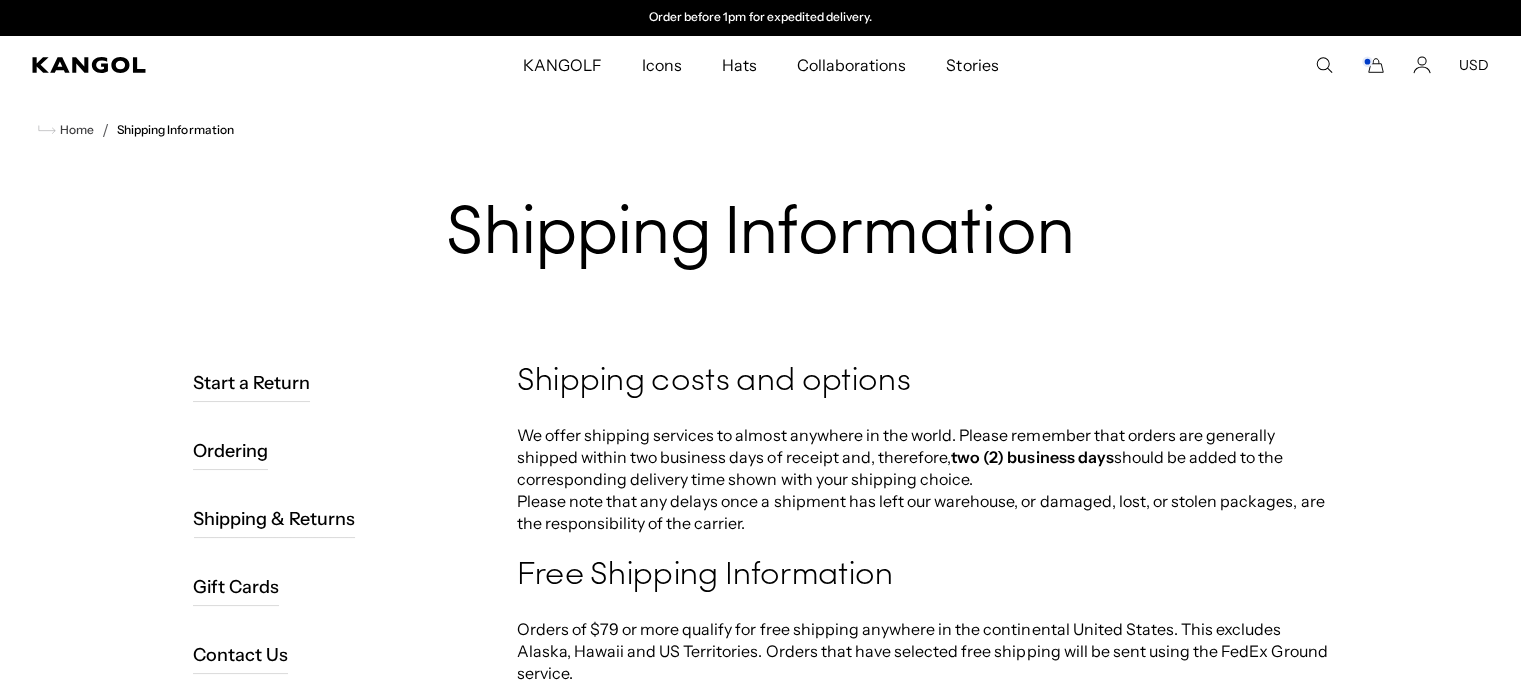 click on "Ordering" at bounding box center [230, 451] 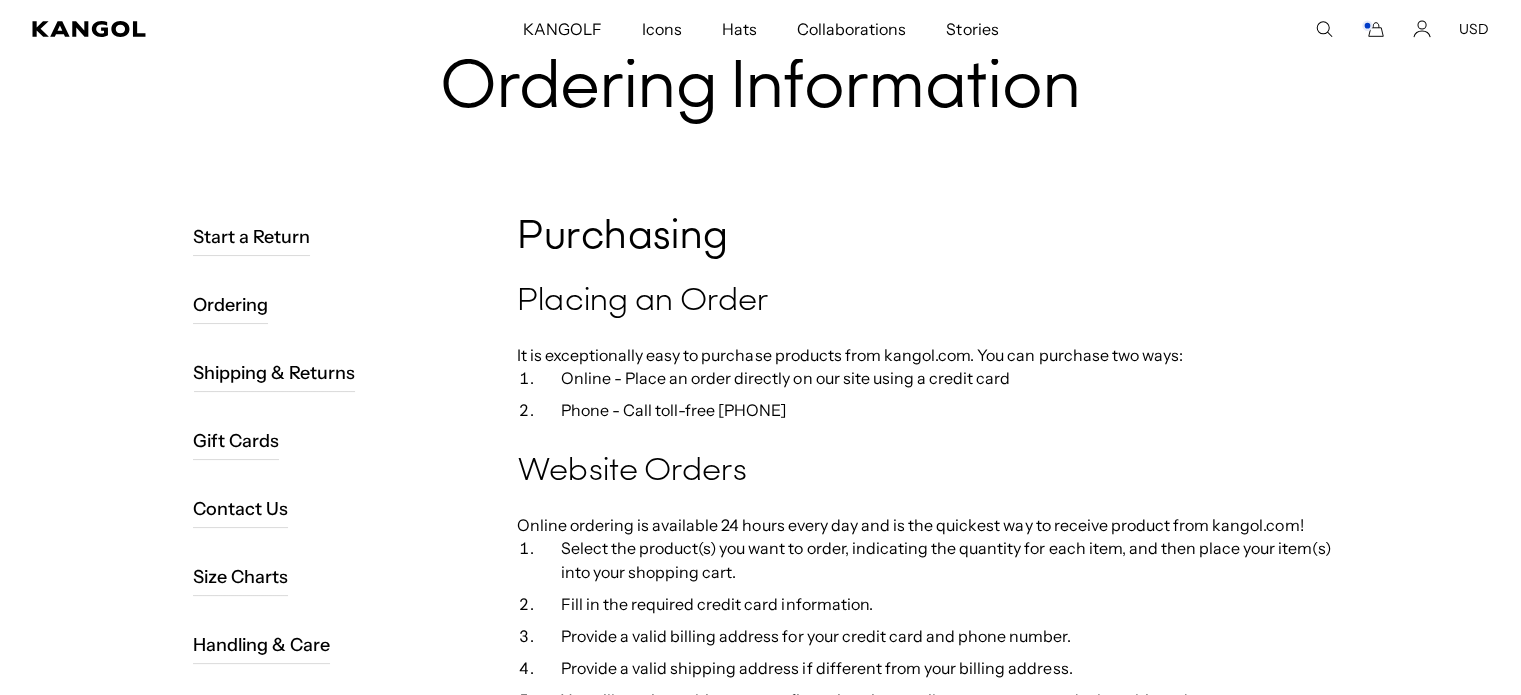 scroll, scrollTop: 200, scrollLeft: 0, axis: vertical 